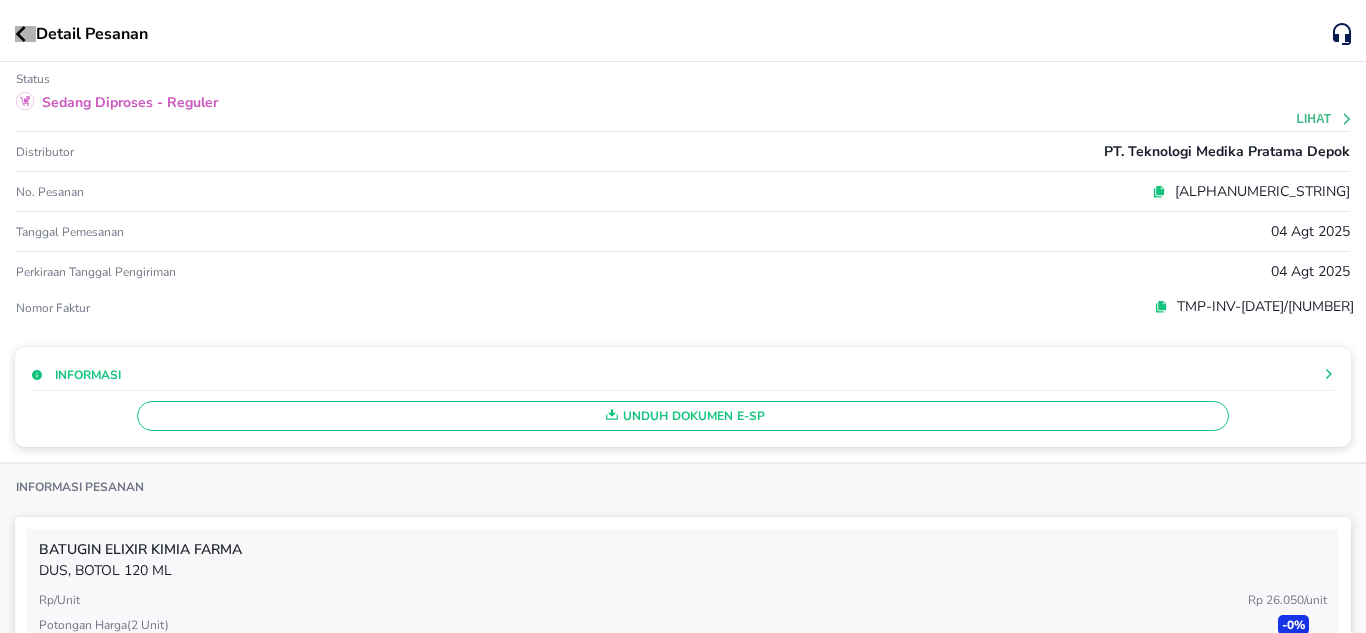 scroll, scrollTop: 0, scrollLeft: 0, axis: both 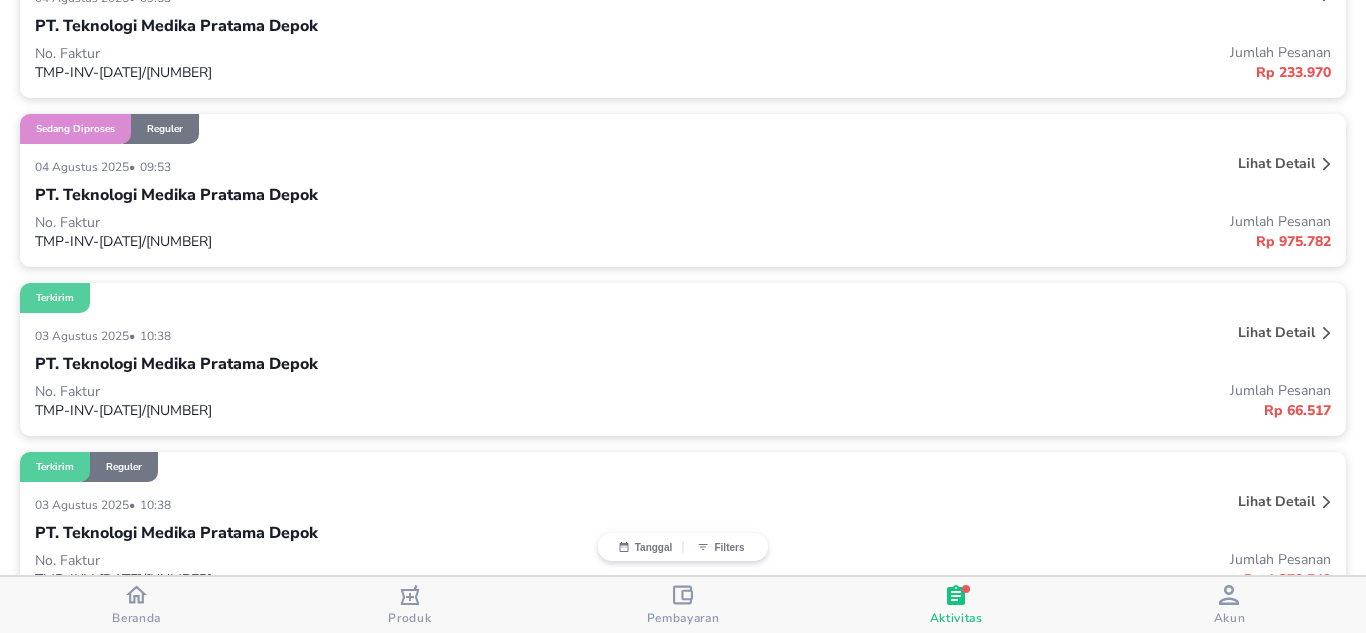 click on "Beranda" at bounding box center (136, 618) 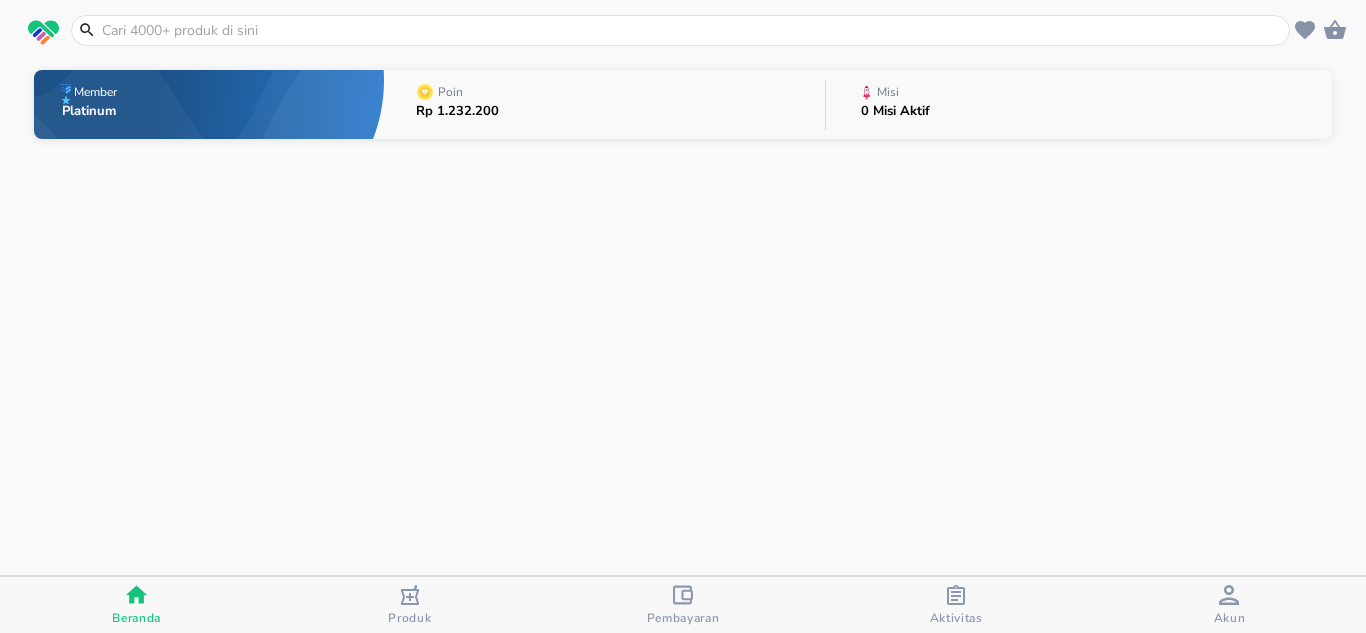 click at bounding box center (692, 30) 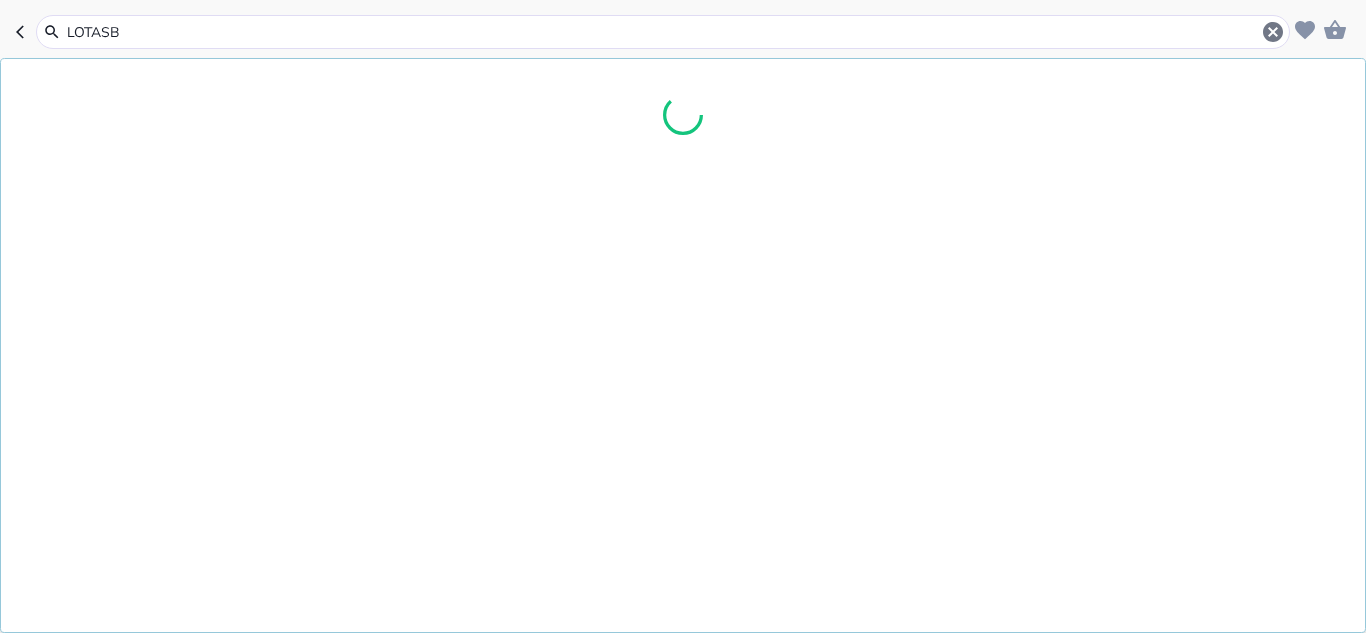 type on "LOTASBA" 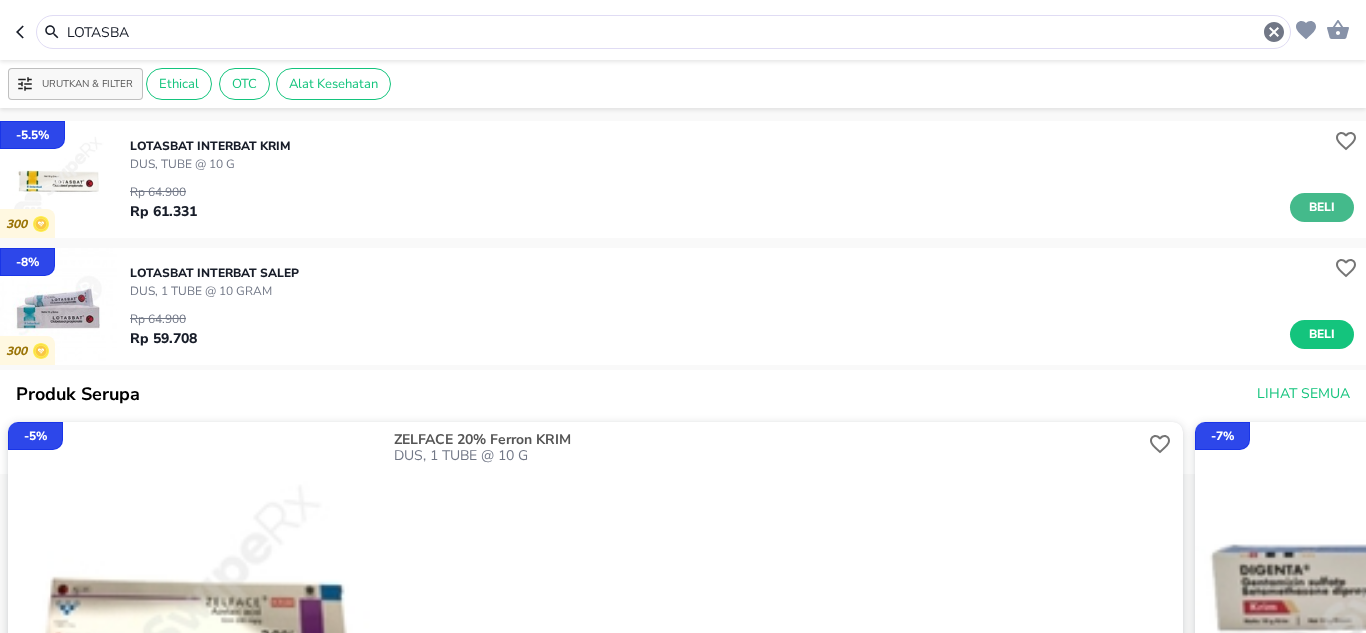 click on "Beli" at bounding box center (1322, 207) 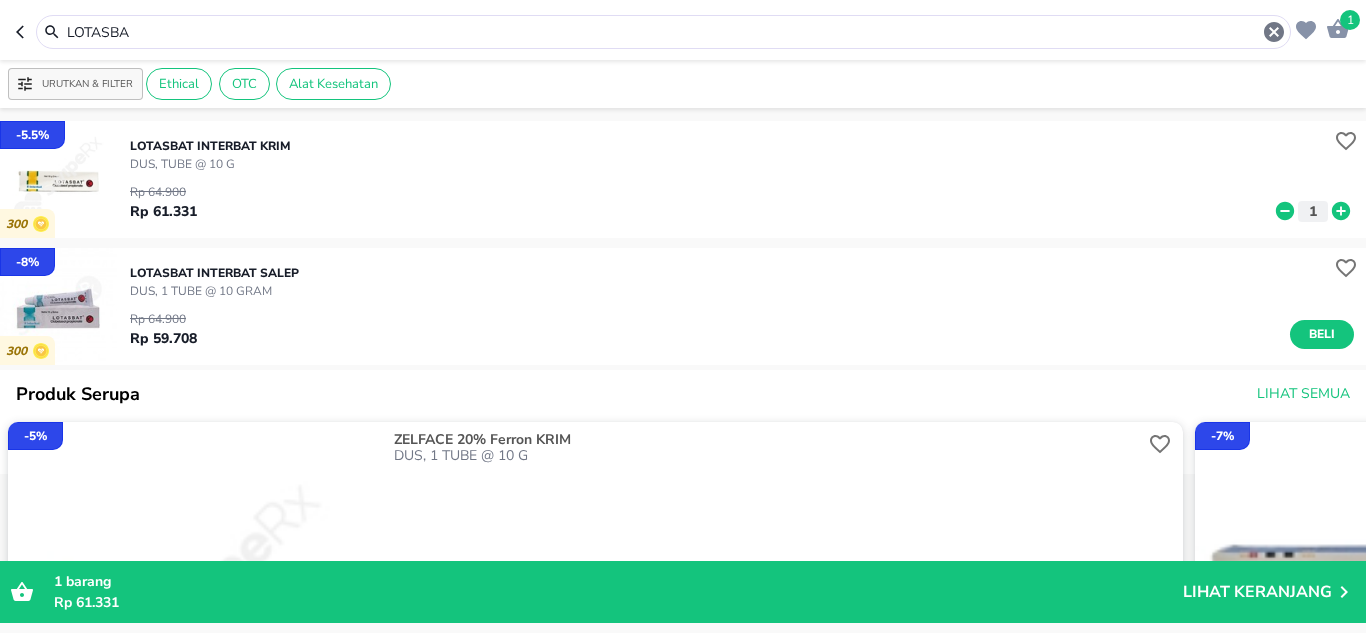 click on "LOTASBA" at bounding box center [663, 32] 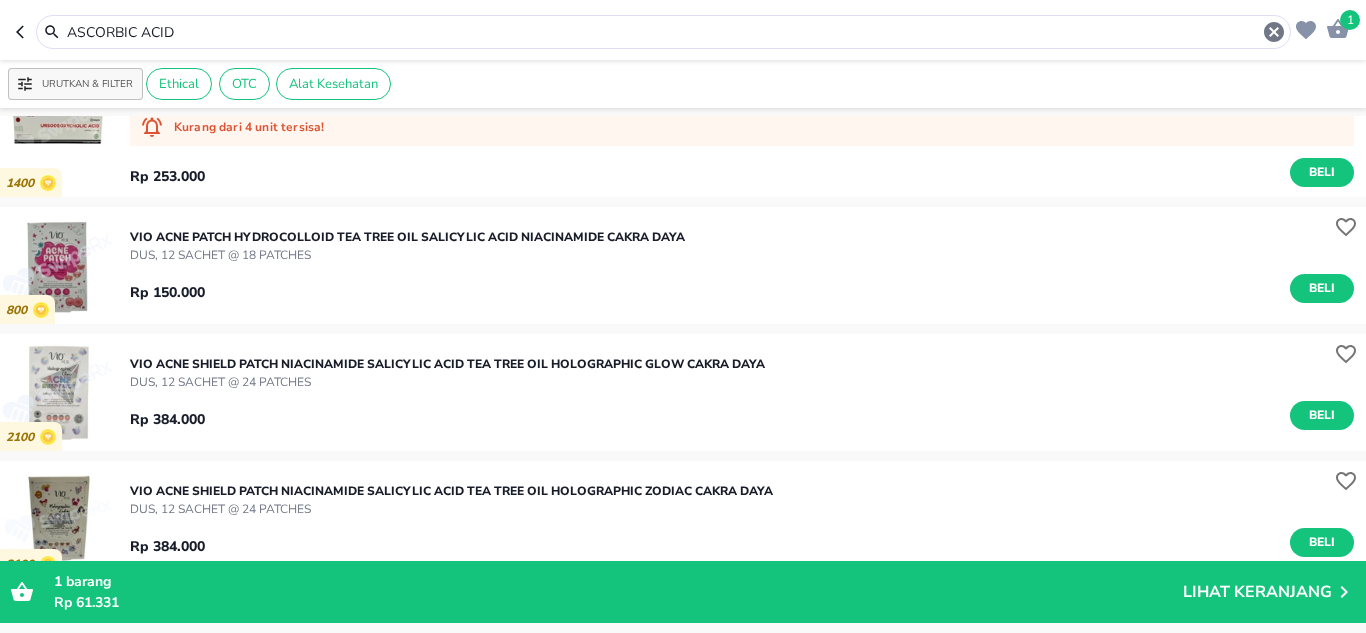 scroll, scrollTop: 1644, scrollLeft: 0, axis: vertical 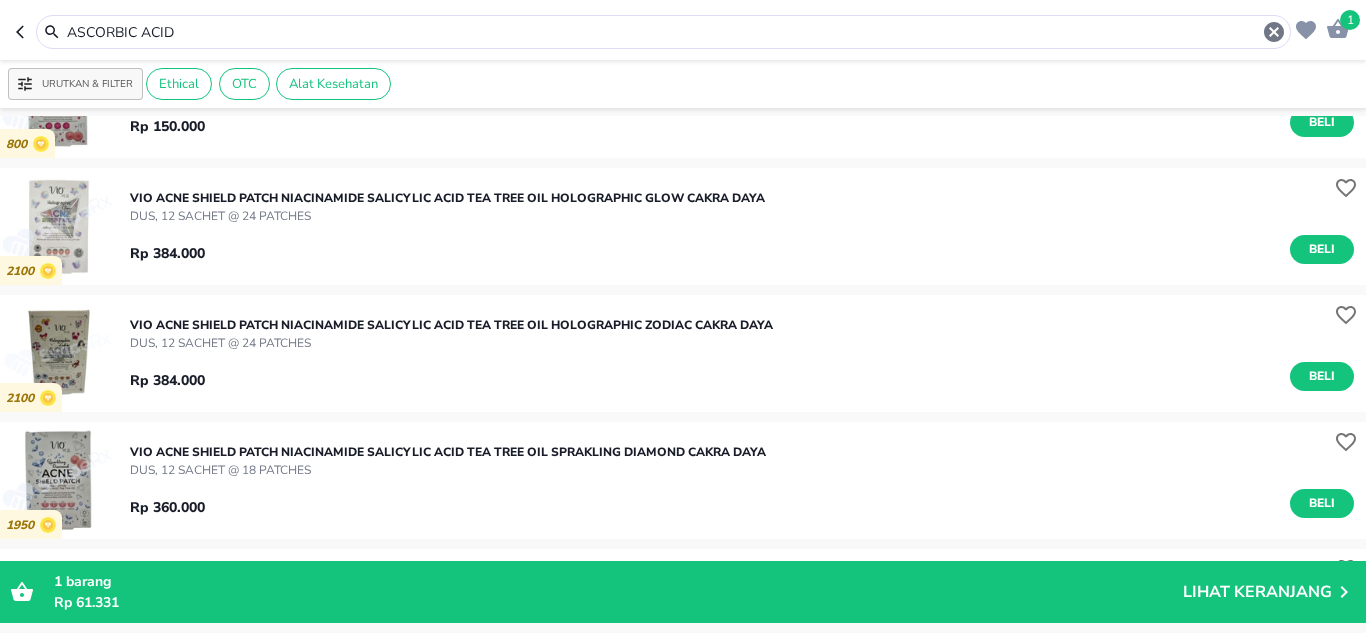 click on "ASCORBIC ACID" at bounding box center [663, 32] 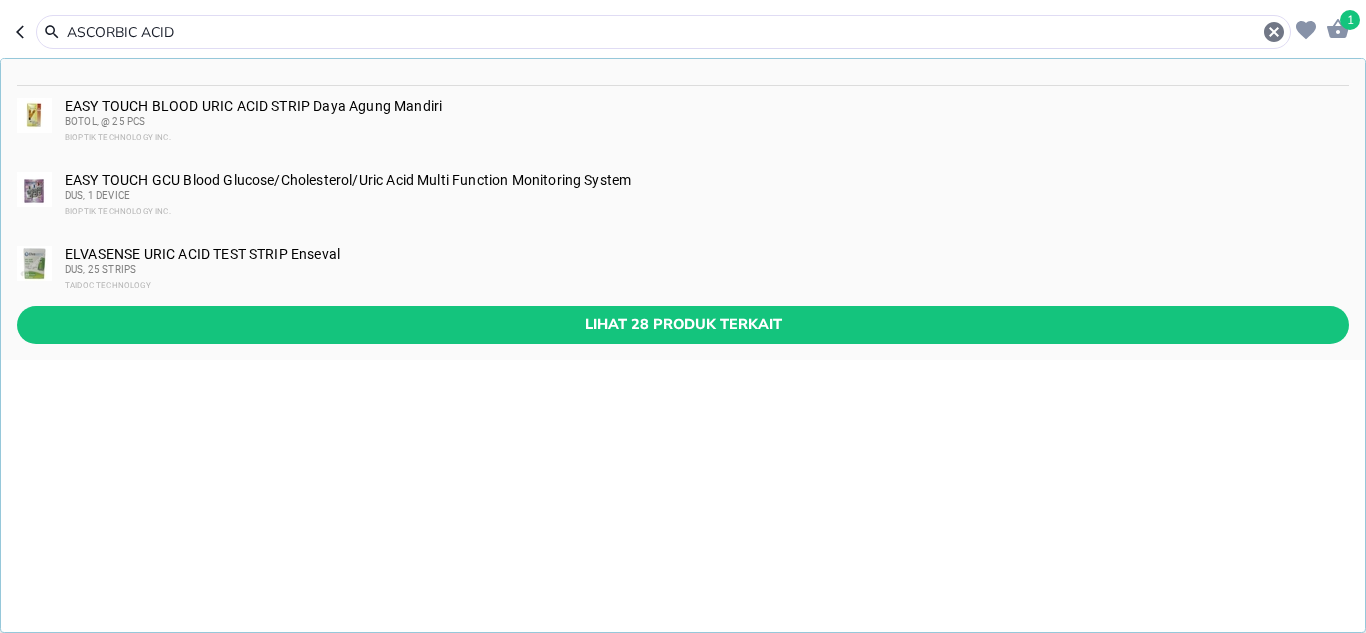 click on "ASCORBIC ACID" at bounding box center (663, 32) 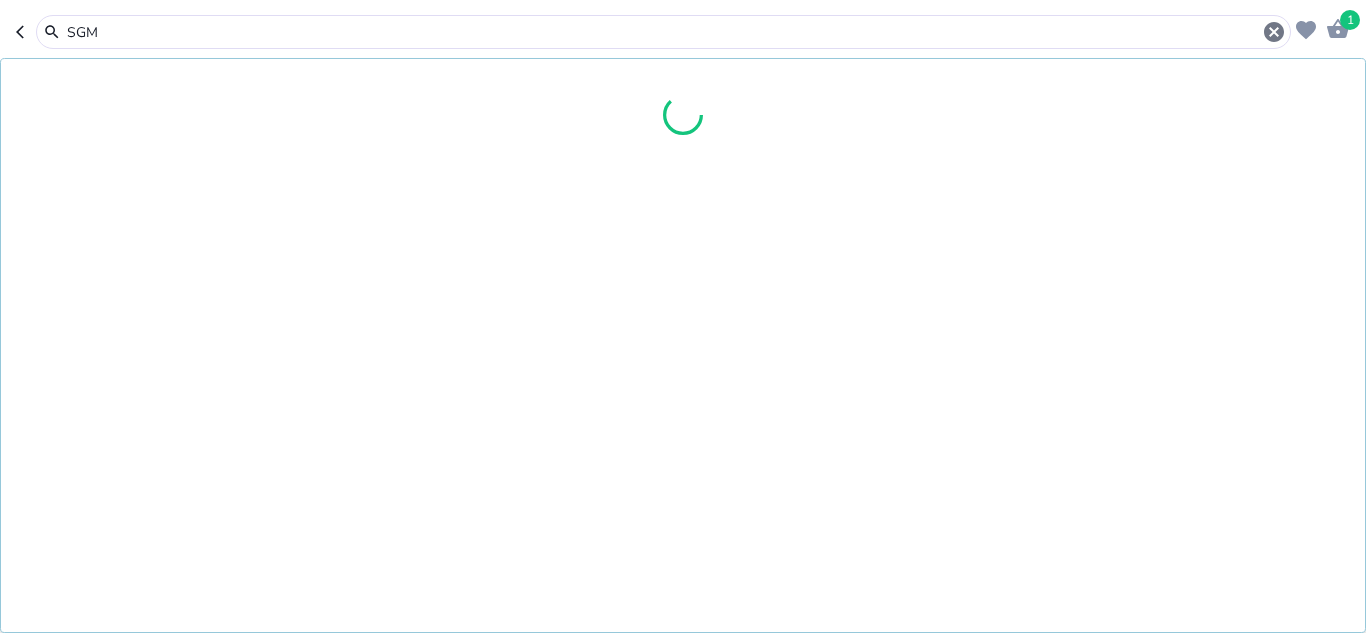 type on "SGM" 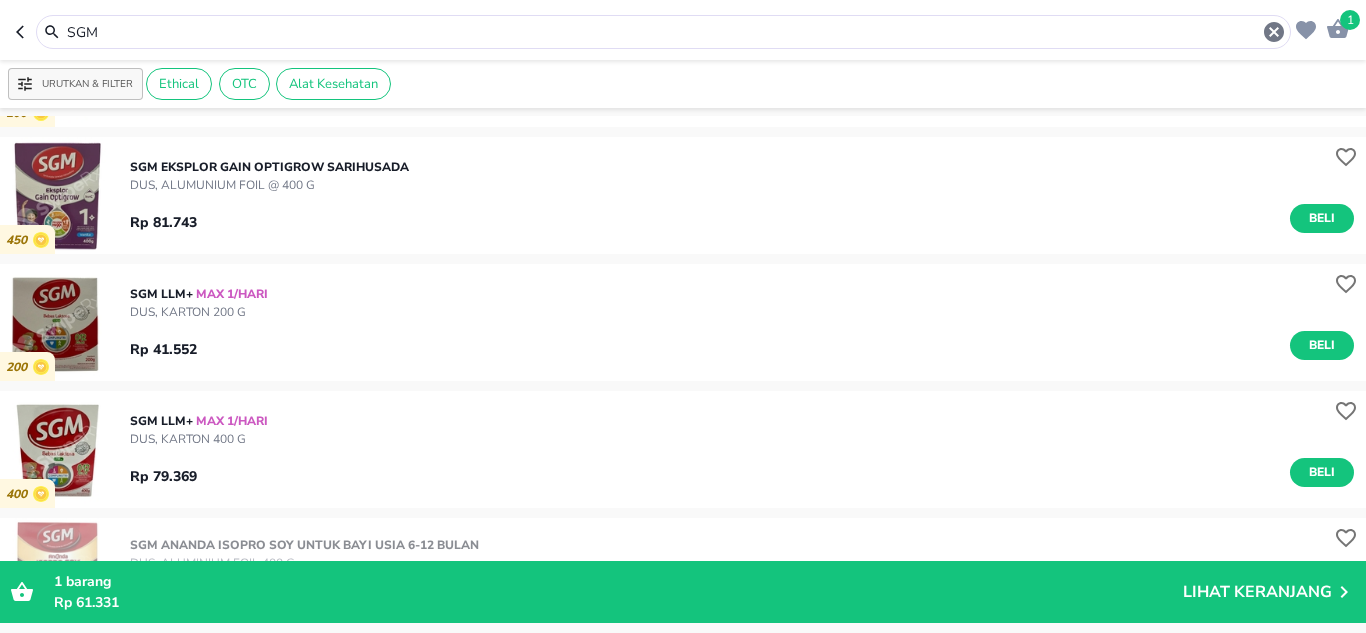 scroll, scrollTop: 1384, scrollLeft: 0, axis: vertical 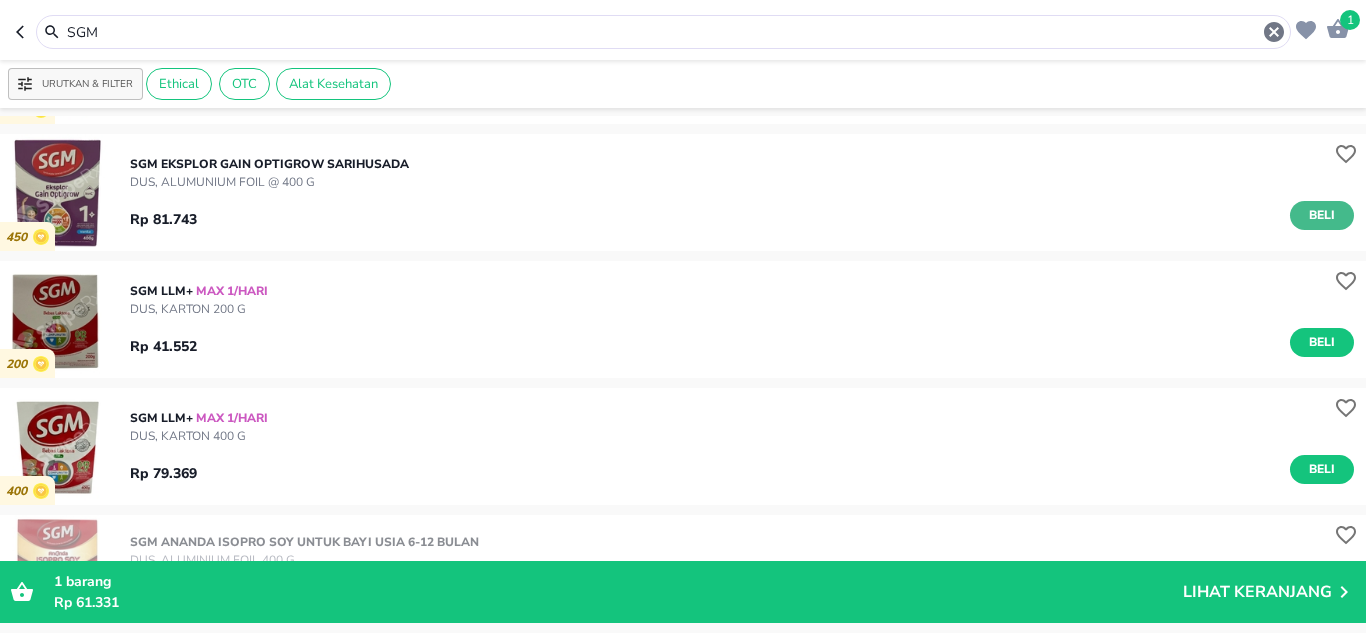 drag, startPoint x: 1334, startPoint y: 233, endPoint x: 1323, endPoint y: 226, distance: 13.038404 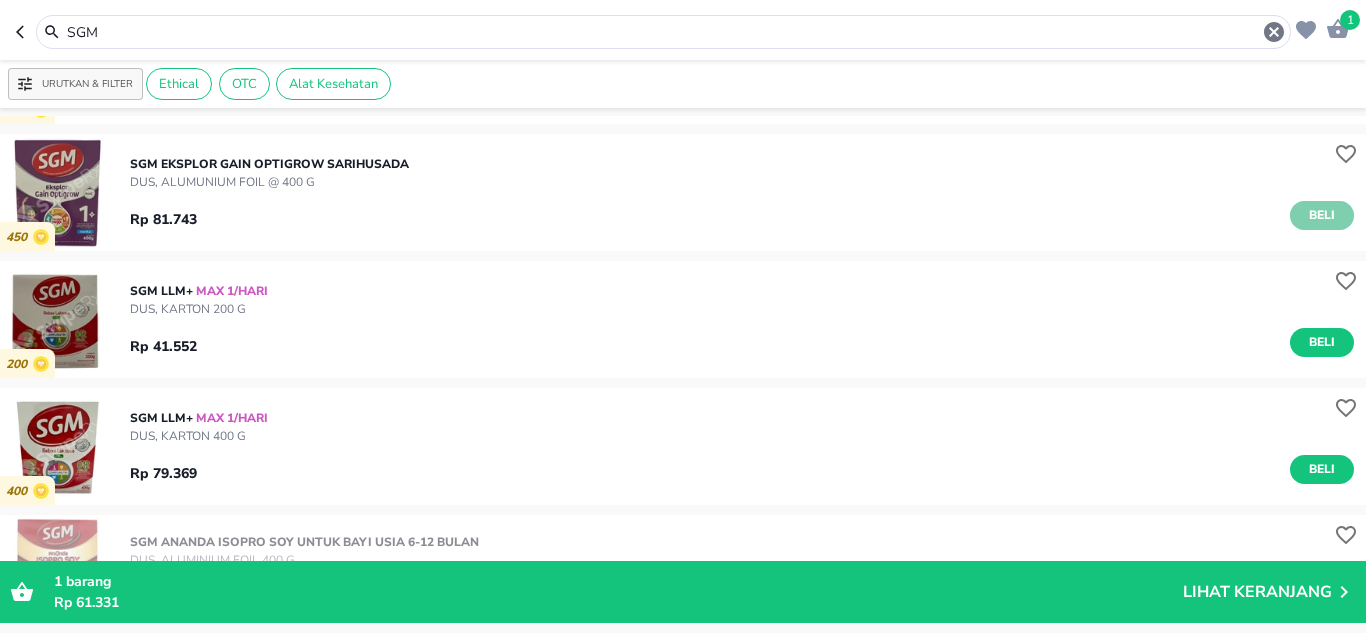 click on "Beli" at bounding box center [1322, 215] 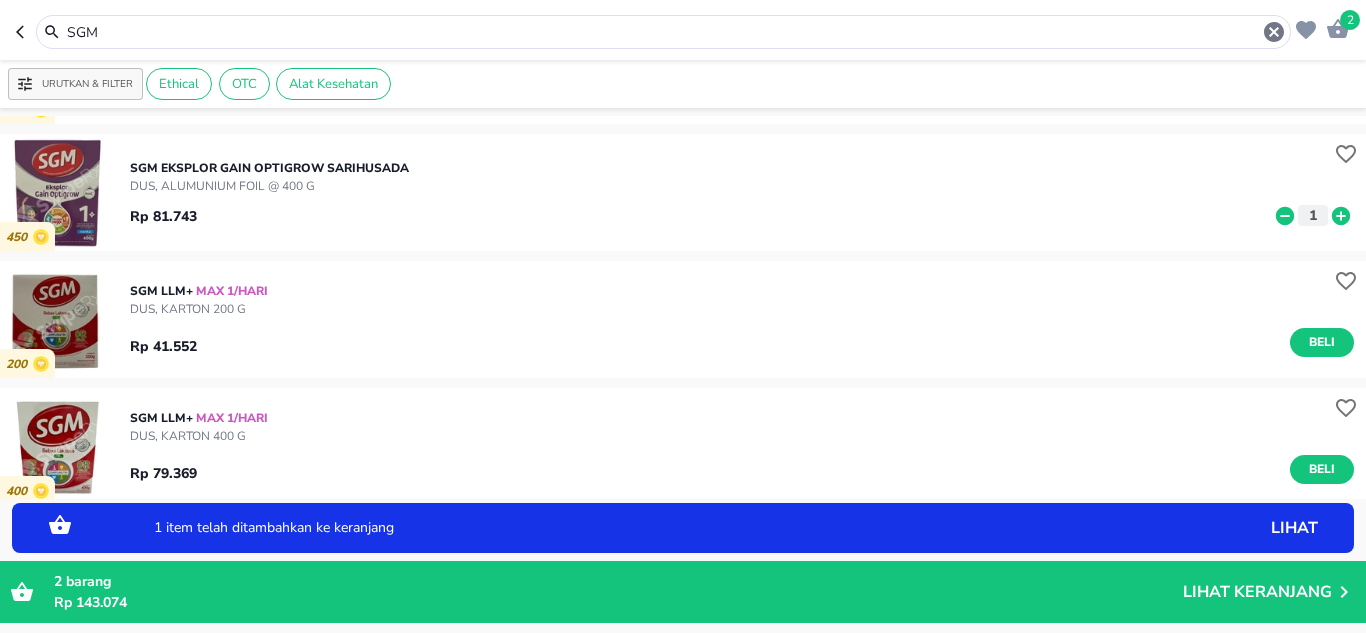 click 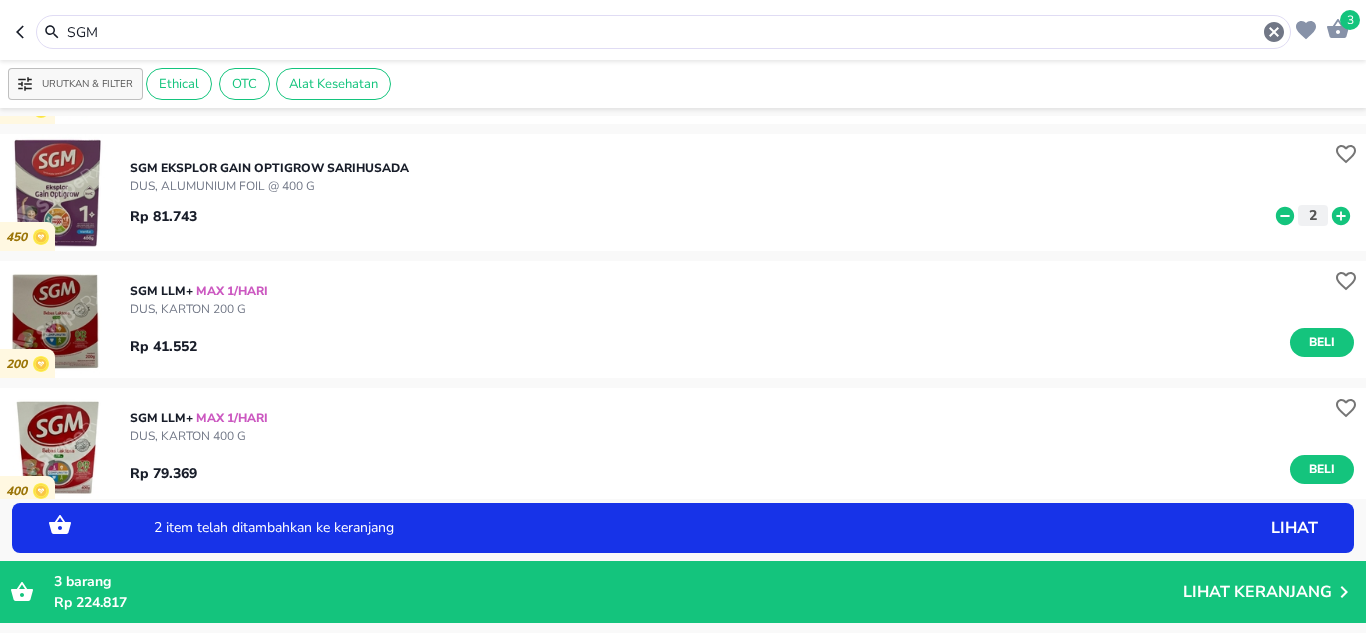 click 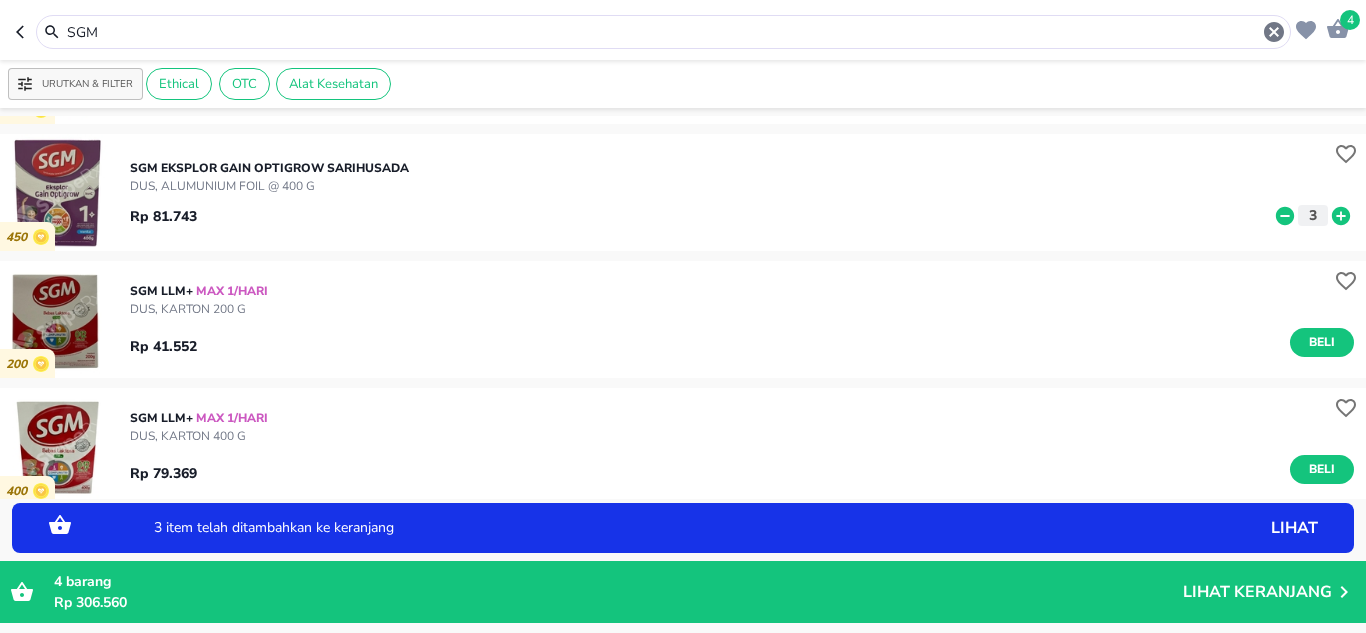 click 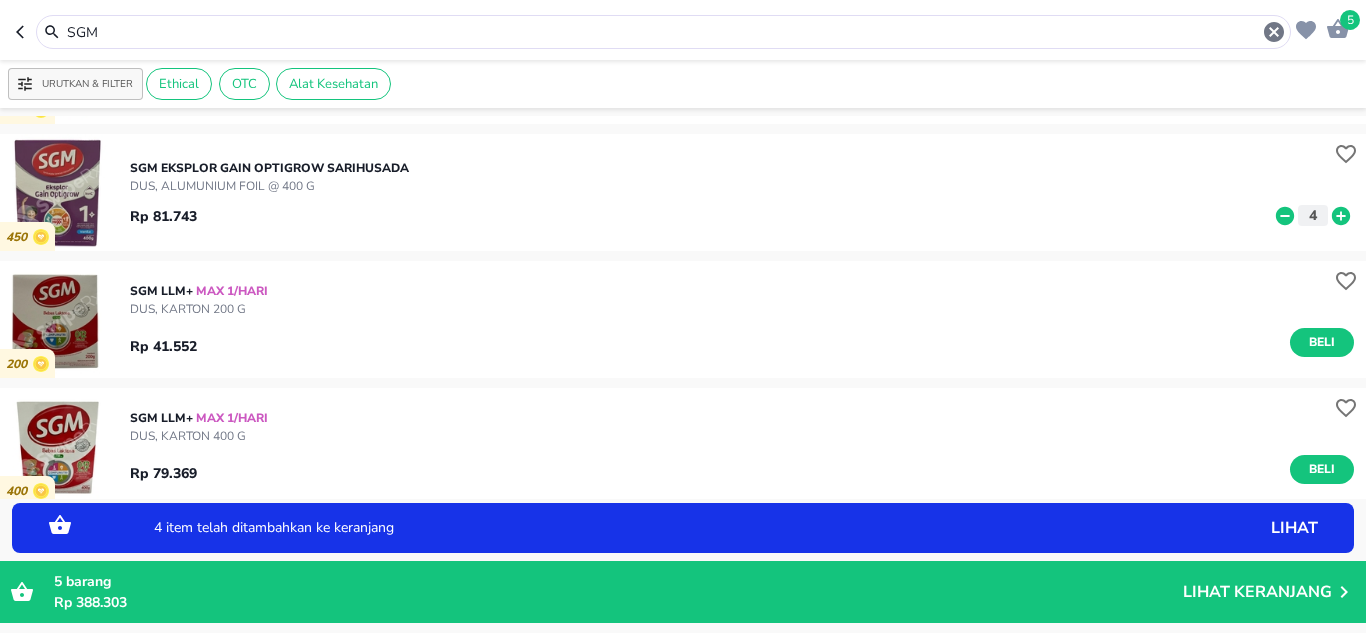 click on "SGM" at bounding box center (663, 32) 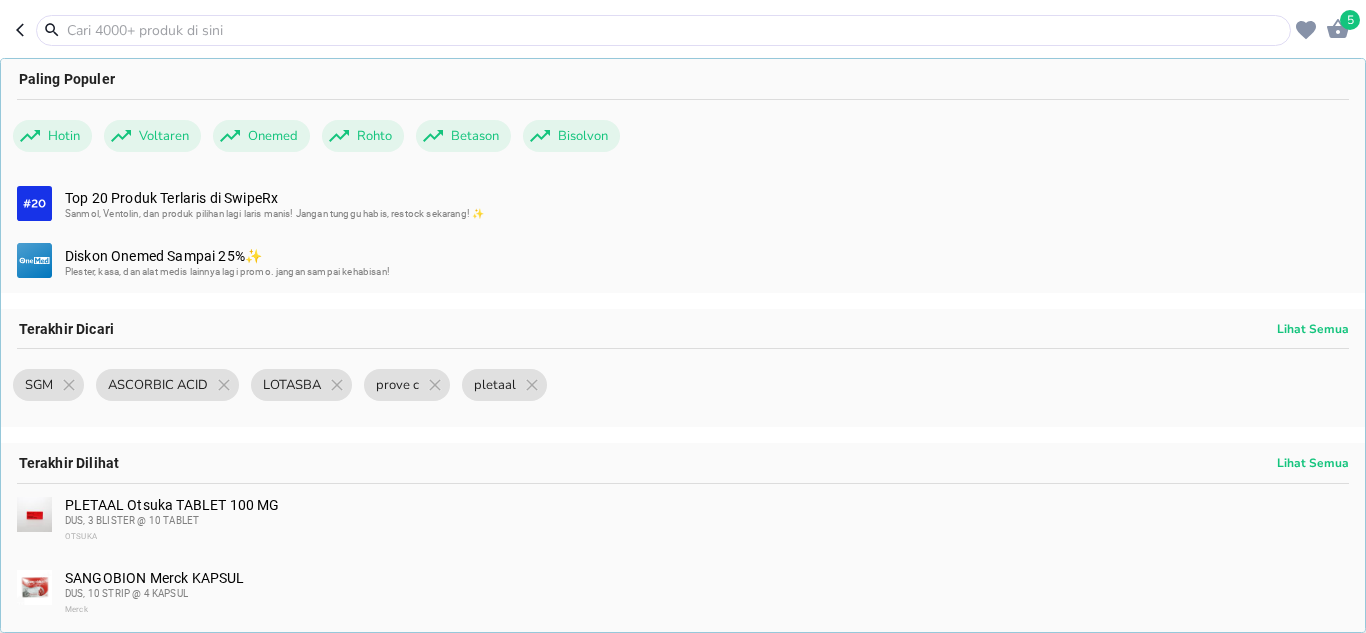 type 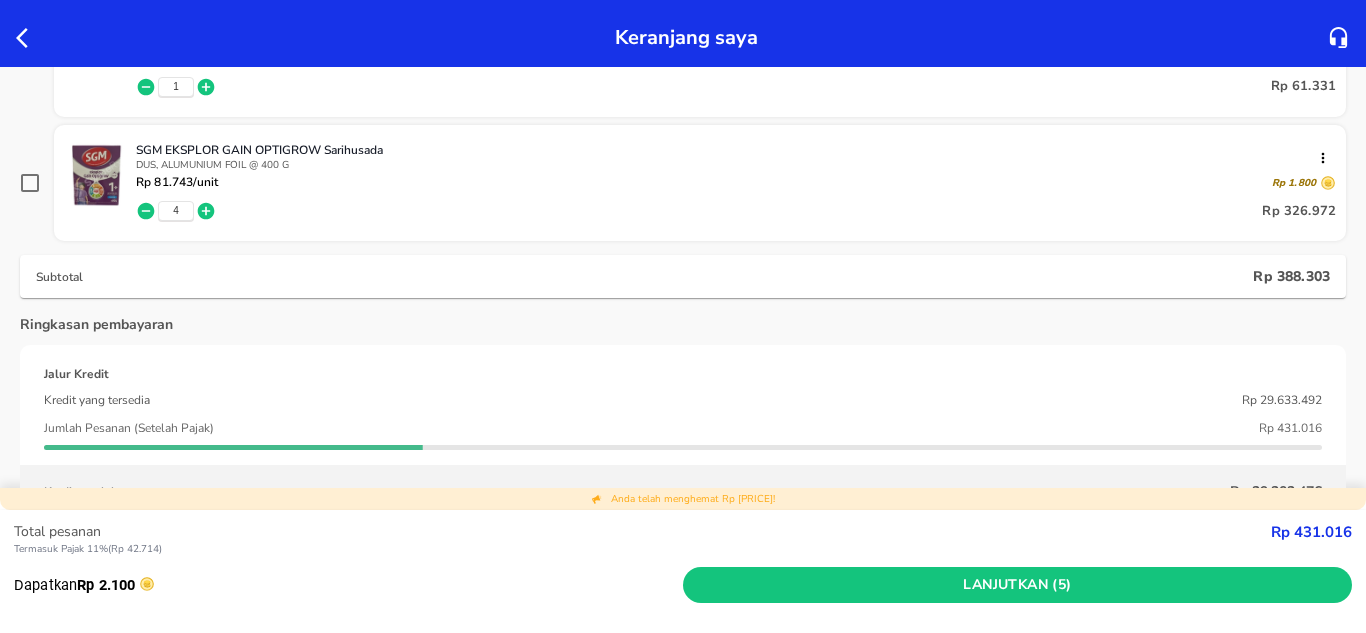 scroll, scrollTop: 400, scrollLeft: 0, axis: vertical 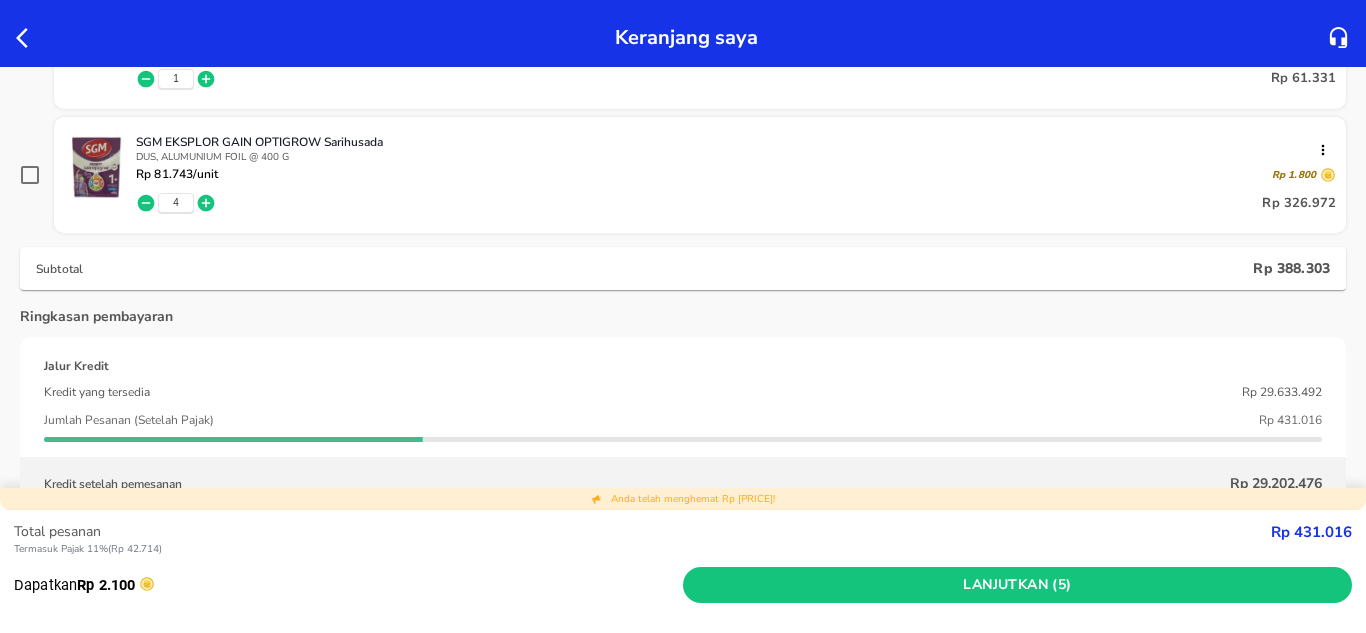 click 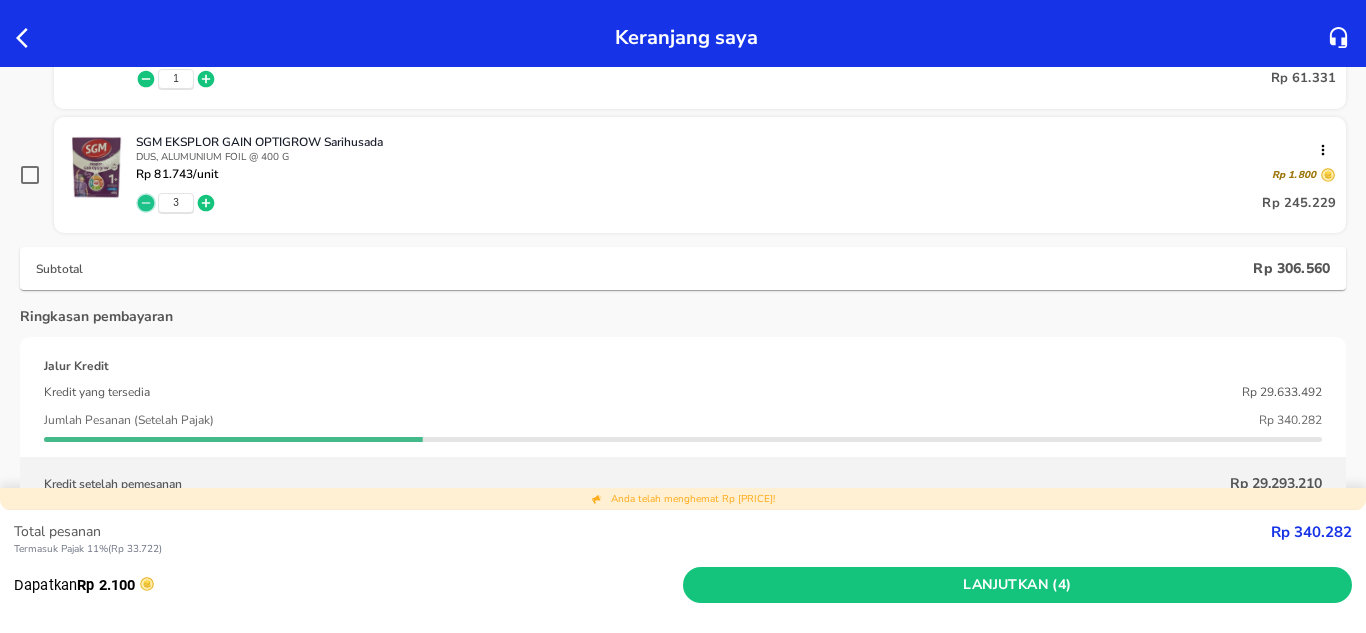 click 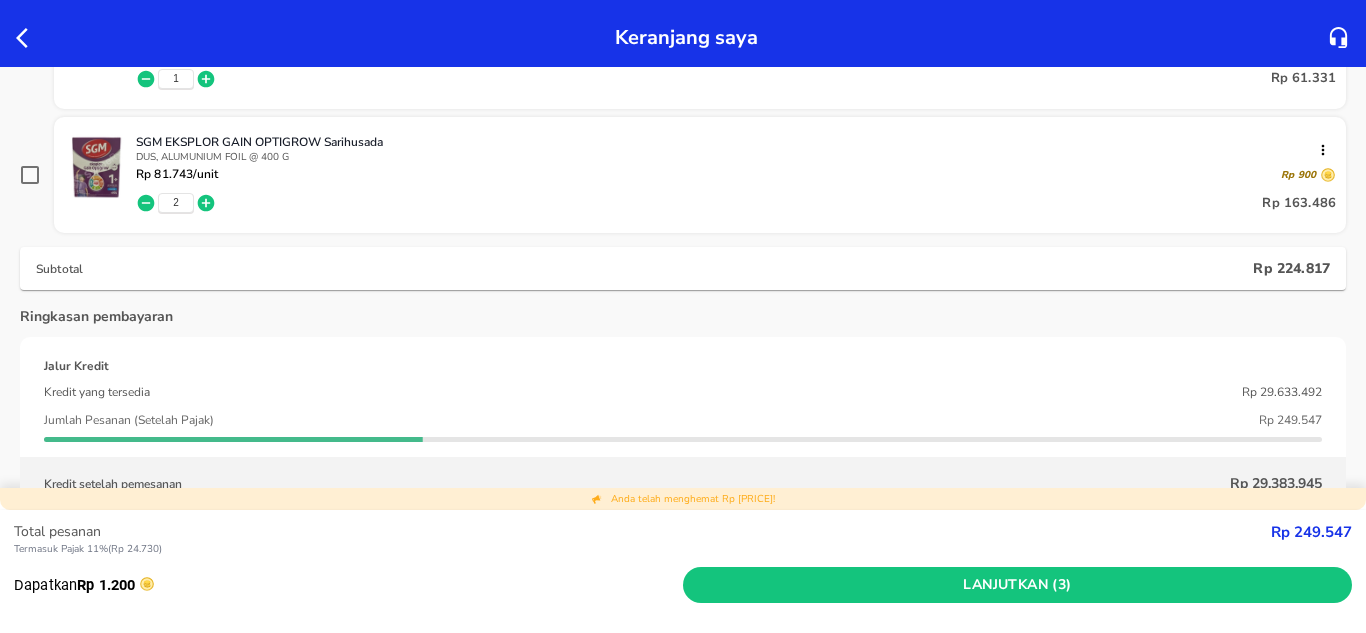 click 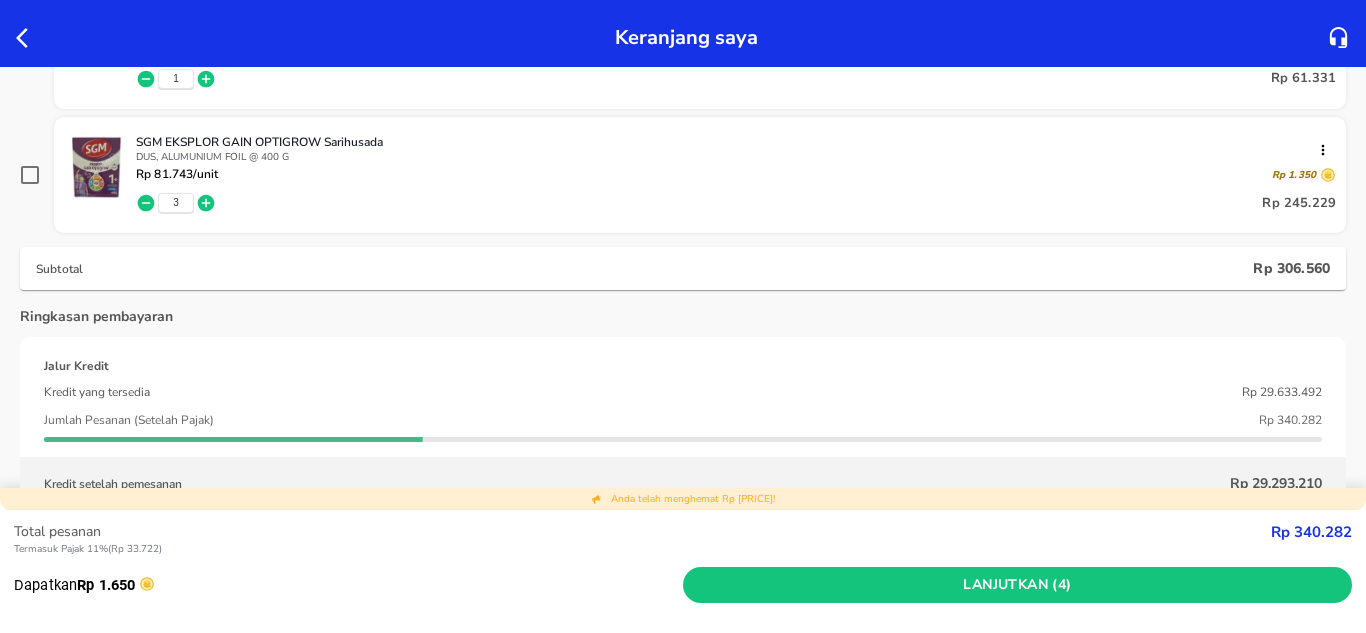 click 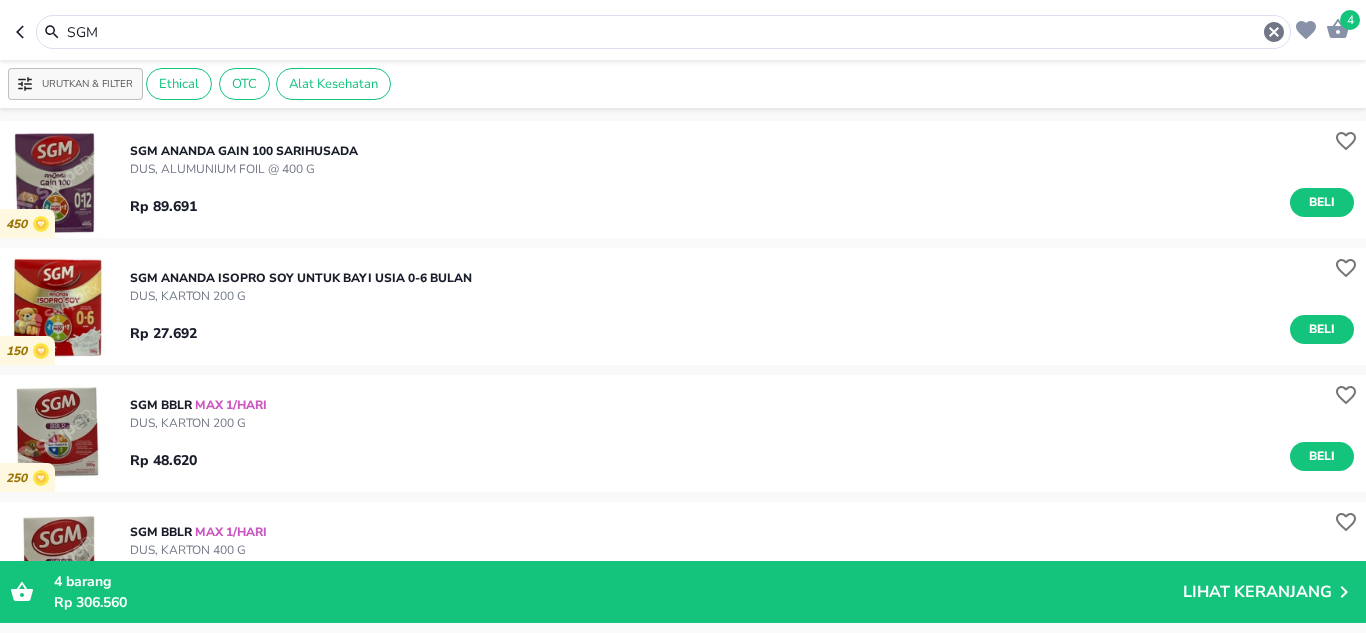 click on "SGM" at bounding box center (663, 32) 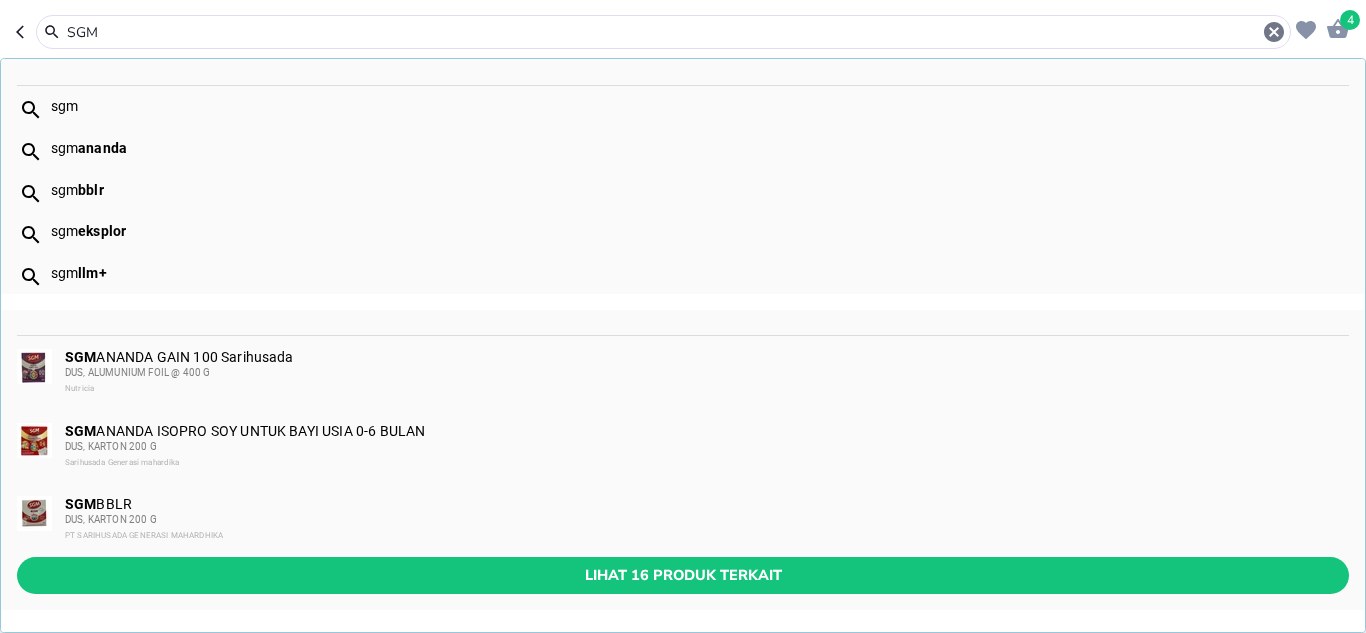 click on "SGM" at bounding box center (663, 32) 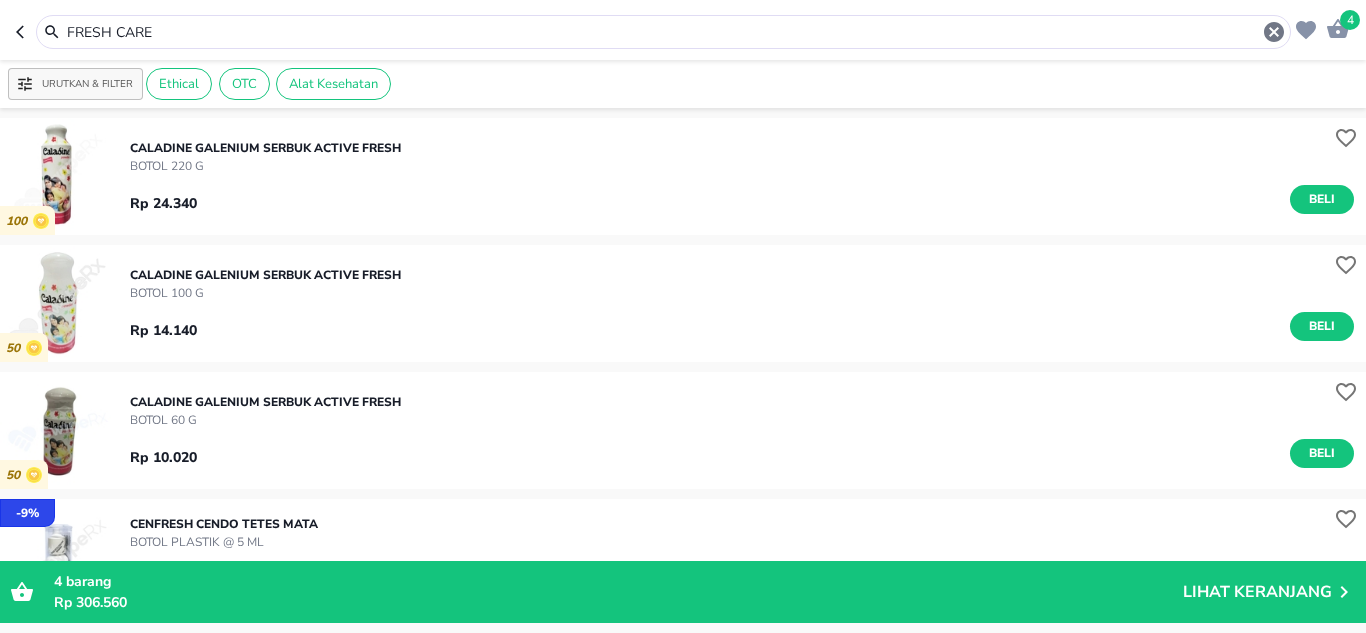scroll, scrollTop: 1504, scrollLeft: 0, axis: vertical 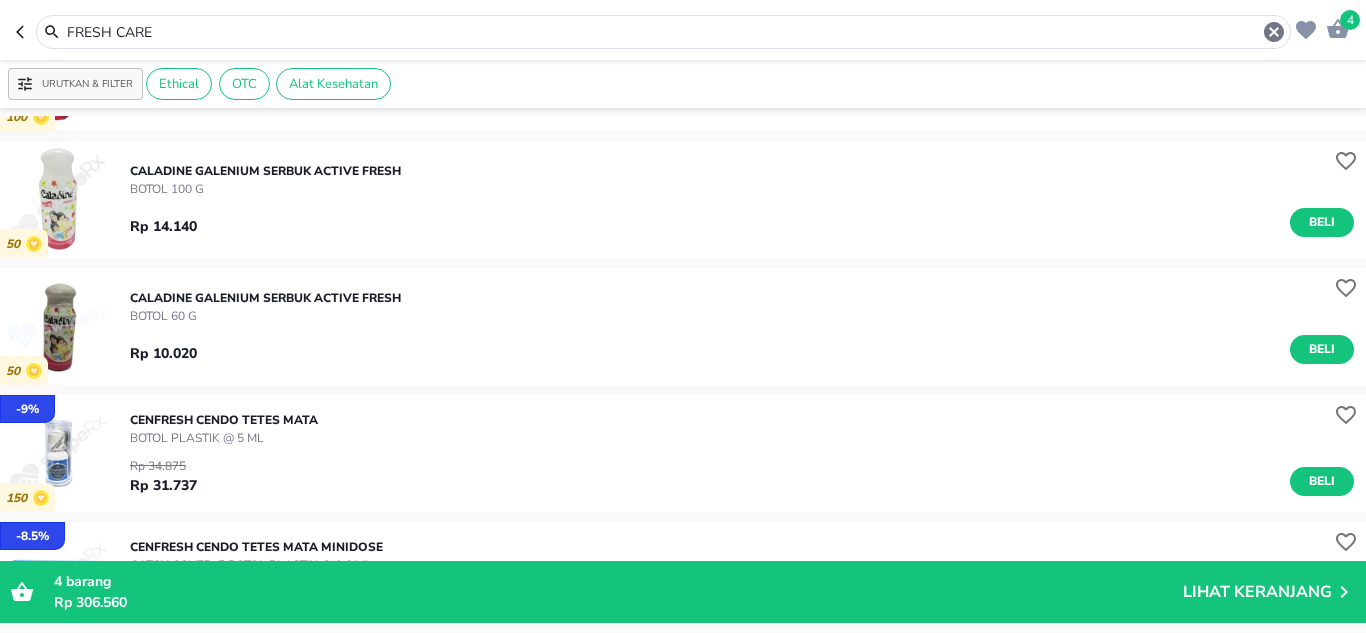 click on "FRESH CARE" at bounding box center [663, 32] 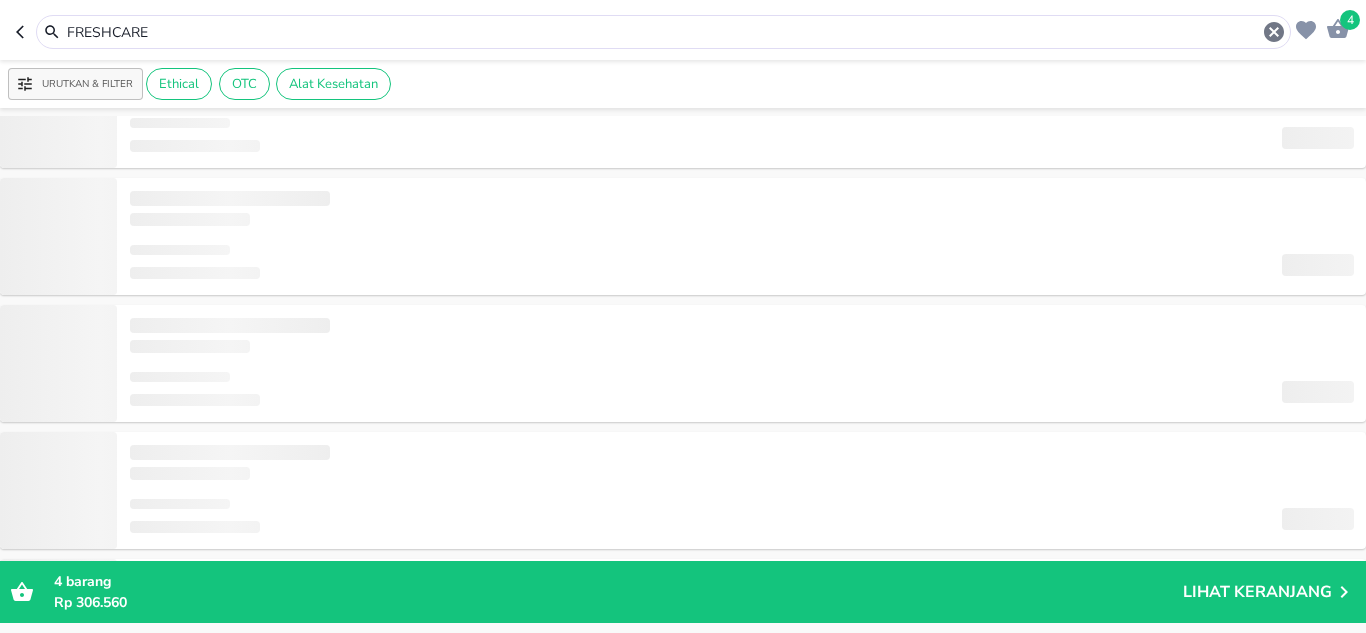 scroll, scrollTop: 0, scrollLeft: 0, axis: both 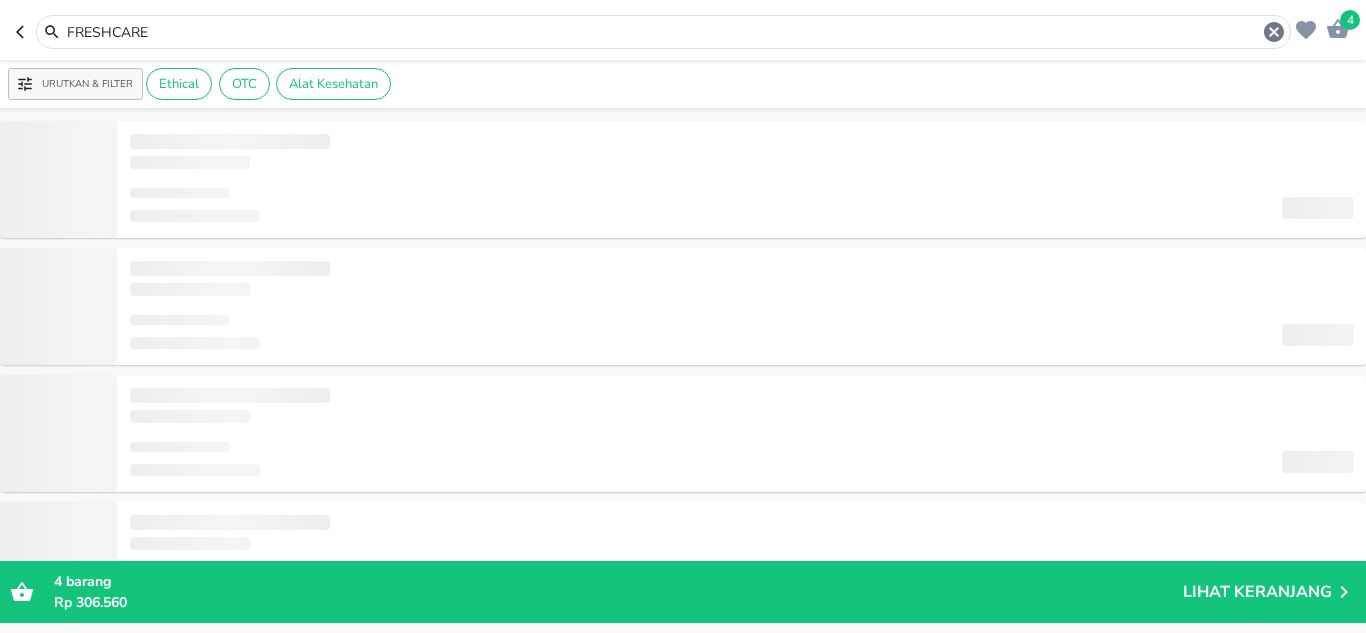 click on "FRESHCARE" at bounding box center (663, 32) 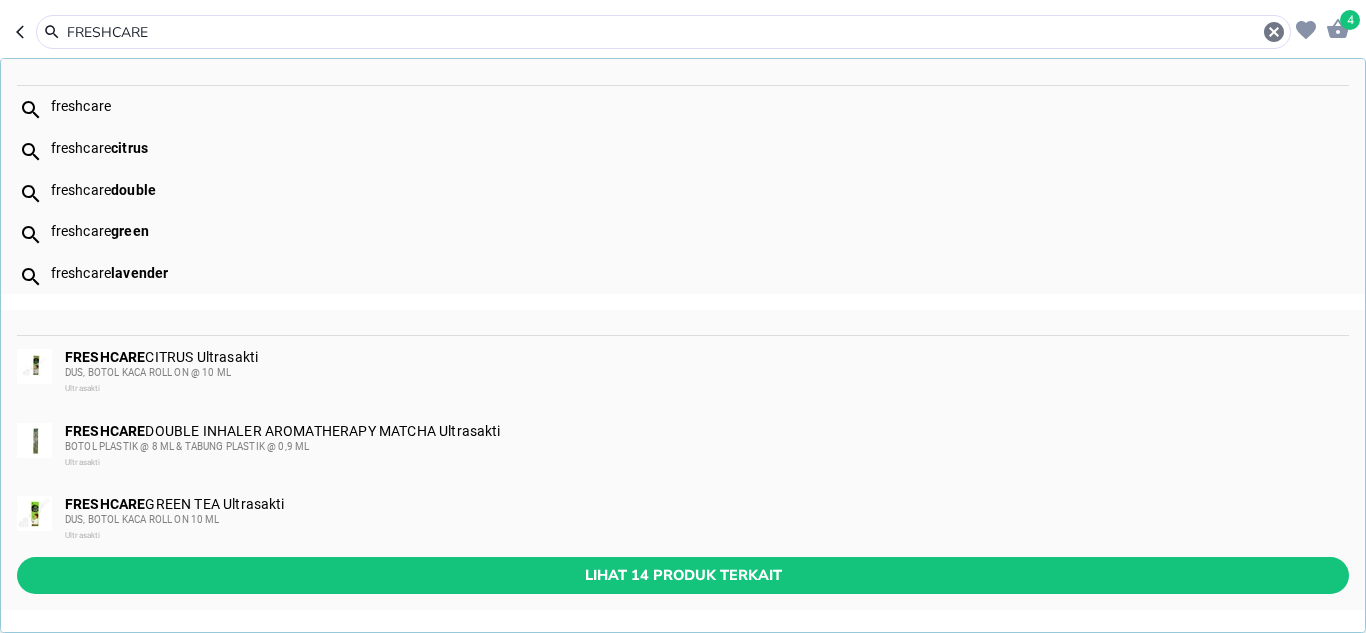 click on "FRESHCARE" at bounding box center (663, 32) 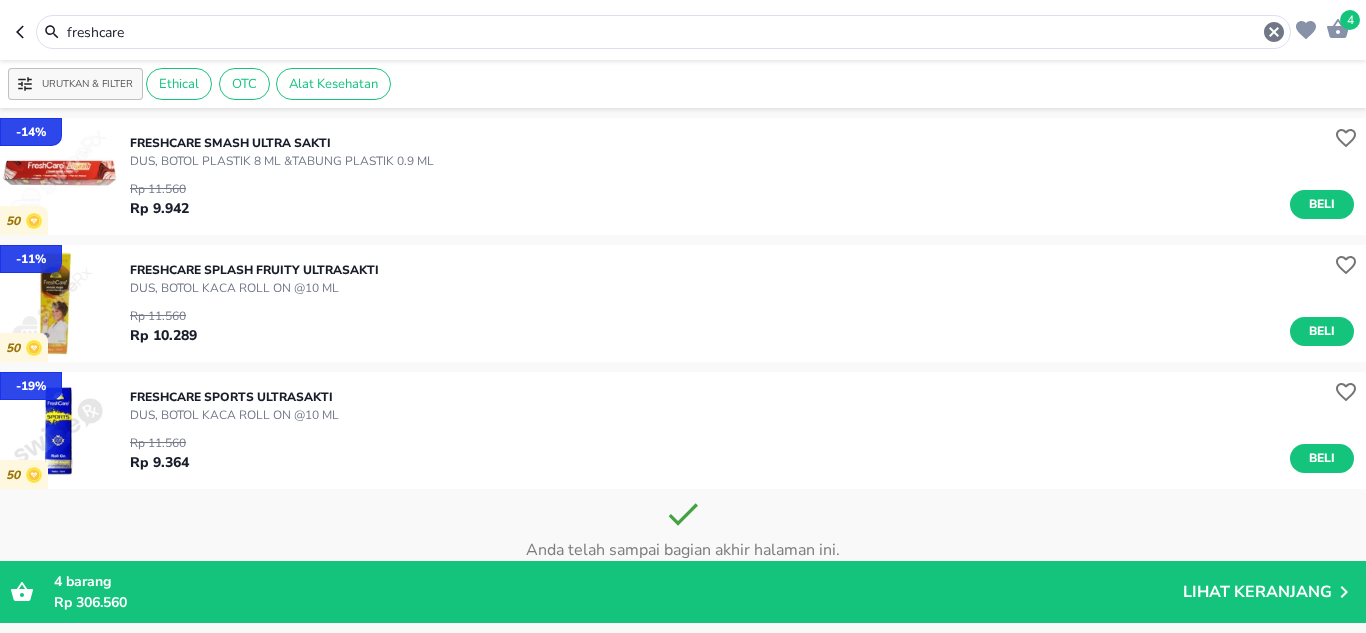 scroll, scrollTop: 1502, scrollLeft: 0, axis: vertical 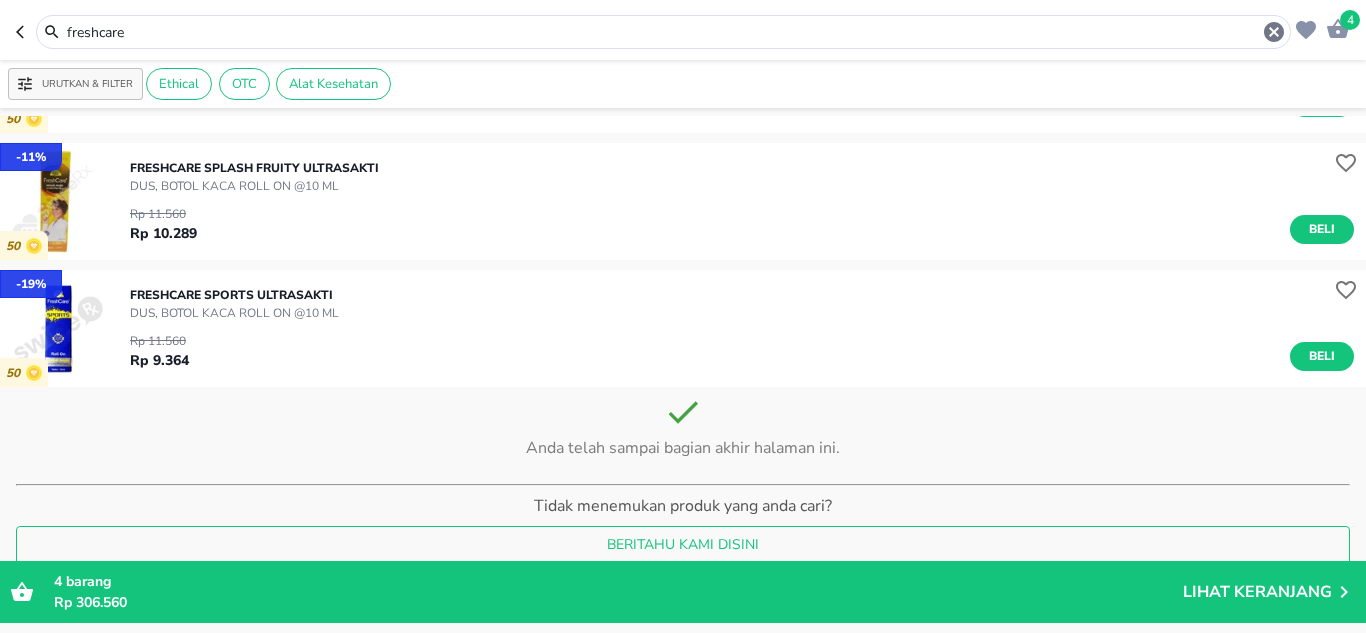 click on "freshcare" at bounding box center (663, 32) 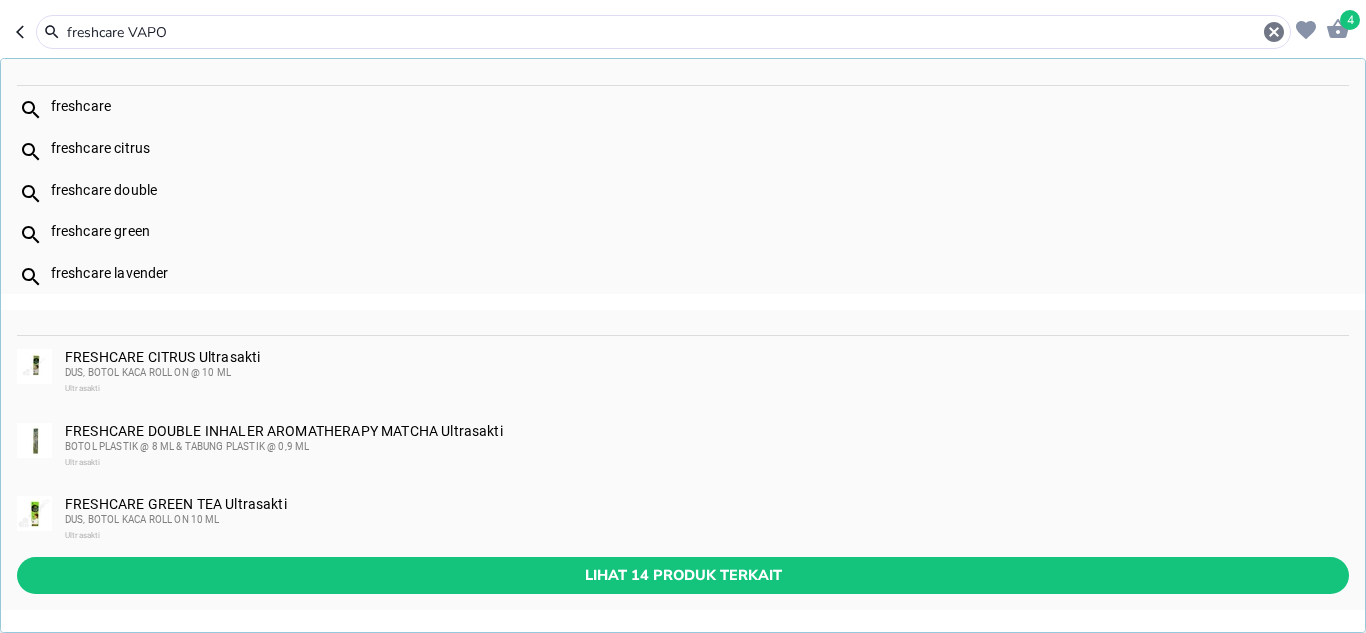 type on "freshcare VAPO" 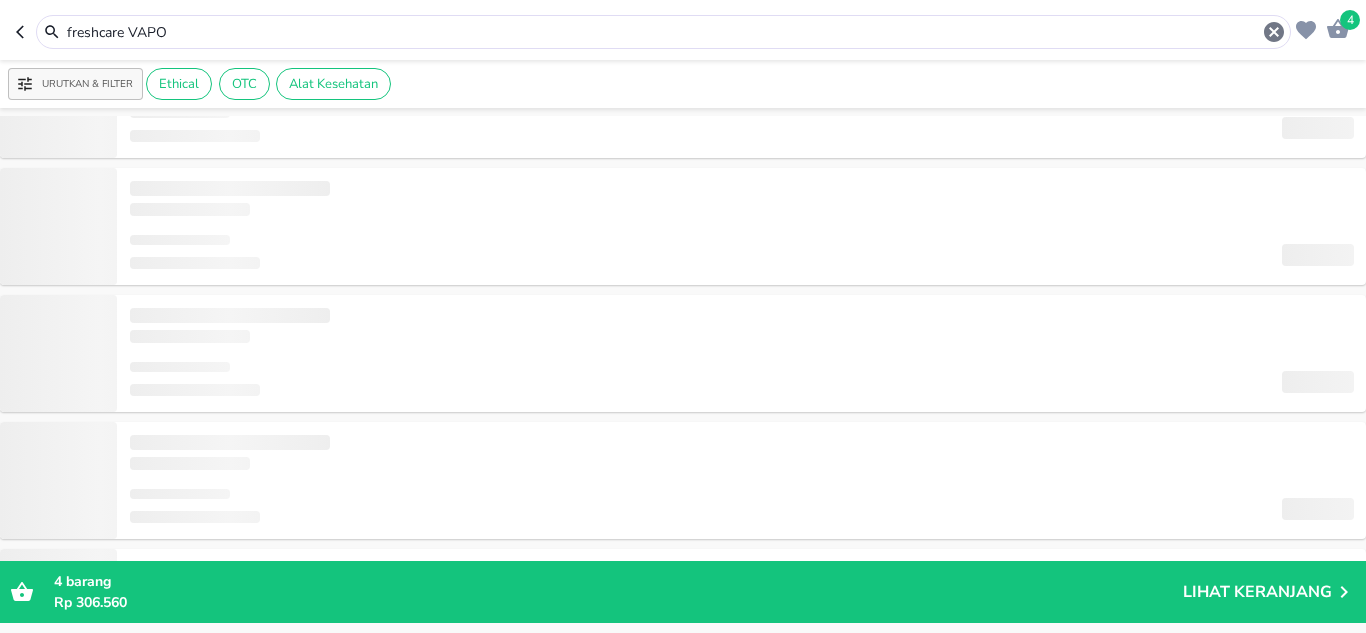 scroll, scrollTop: 0, scrollLeft: 0, axis: both 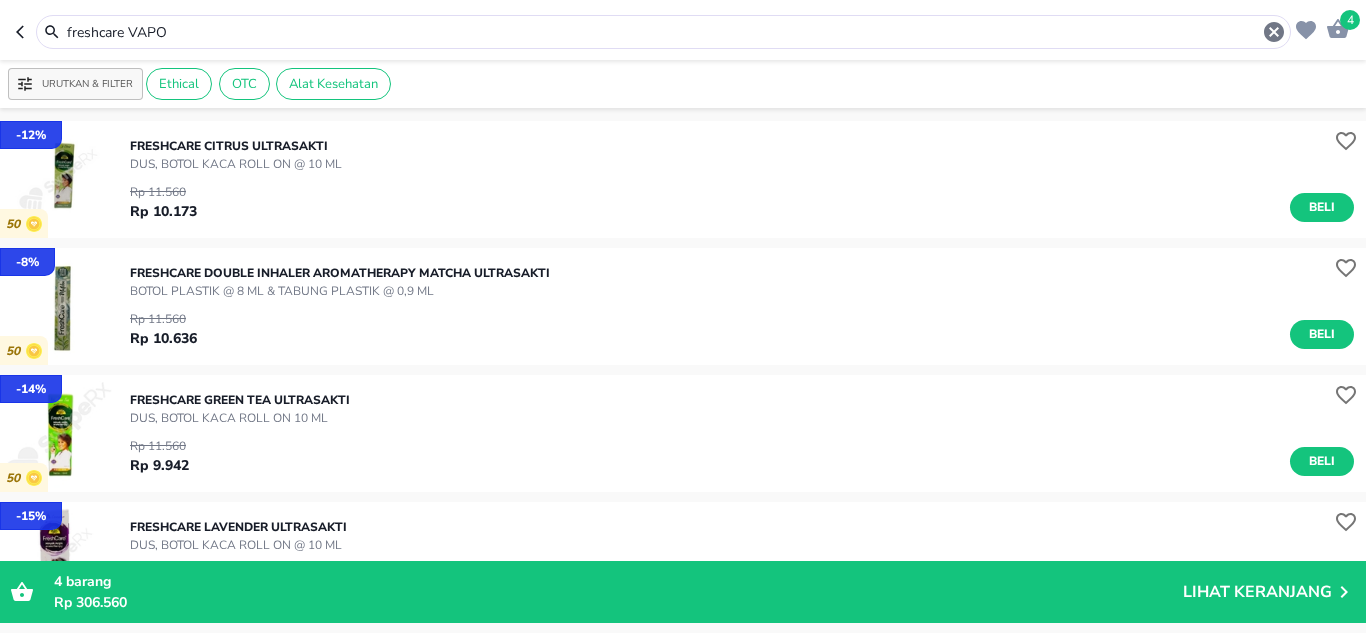 click 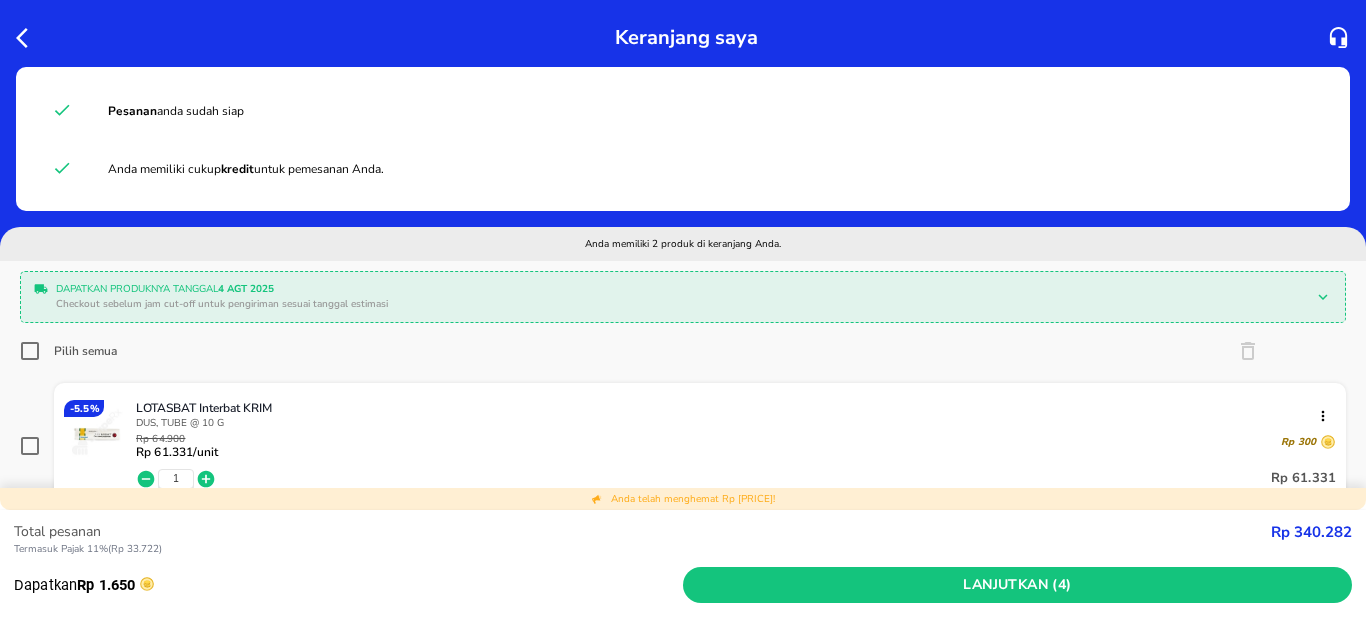 scroll, scrollTop: 100, scrollLeft: 0, axis: vertical 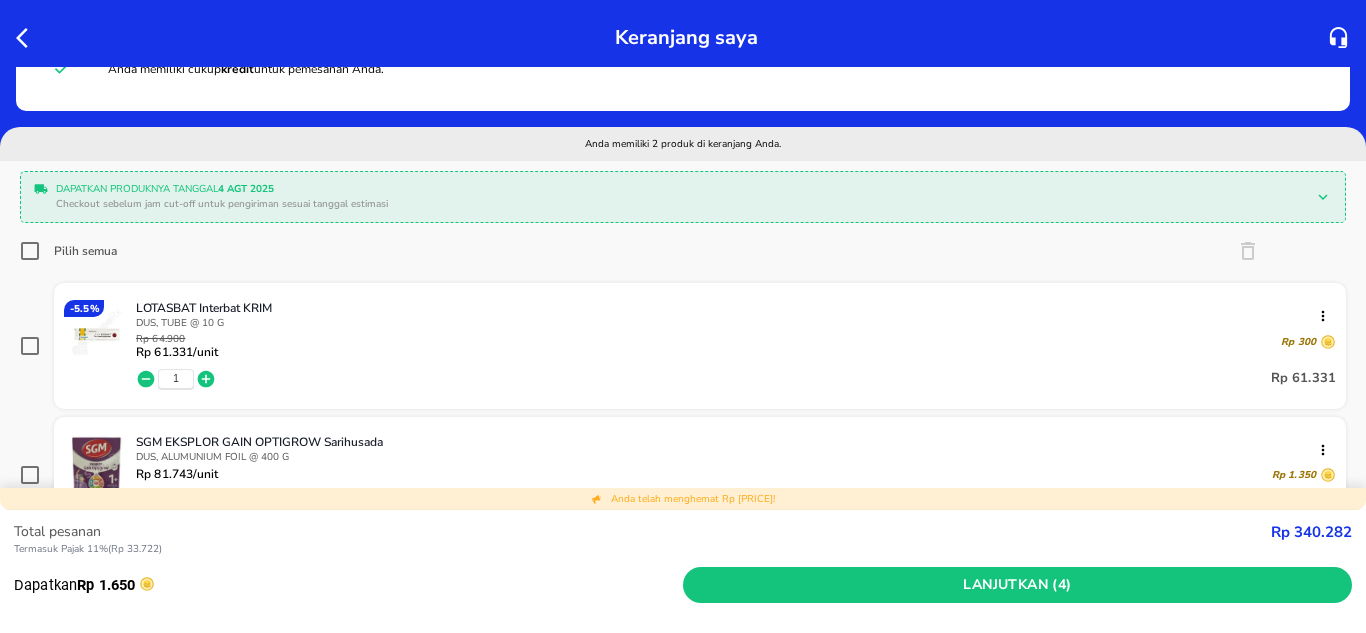 click 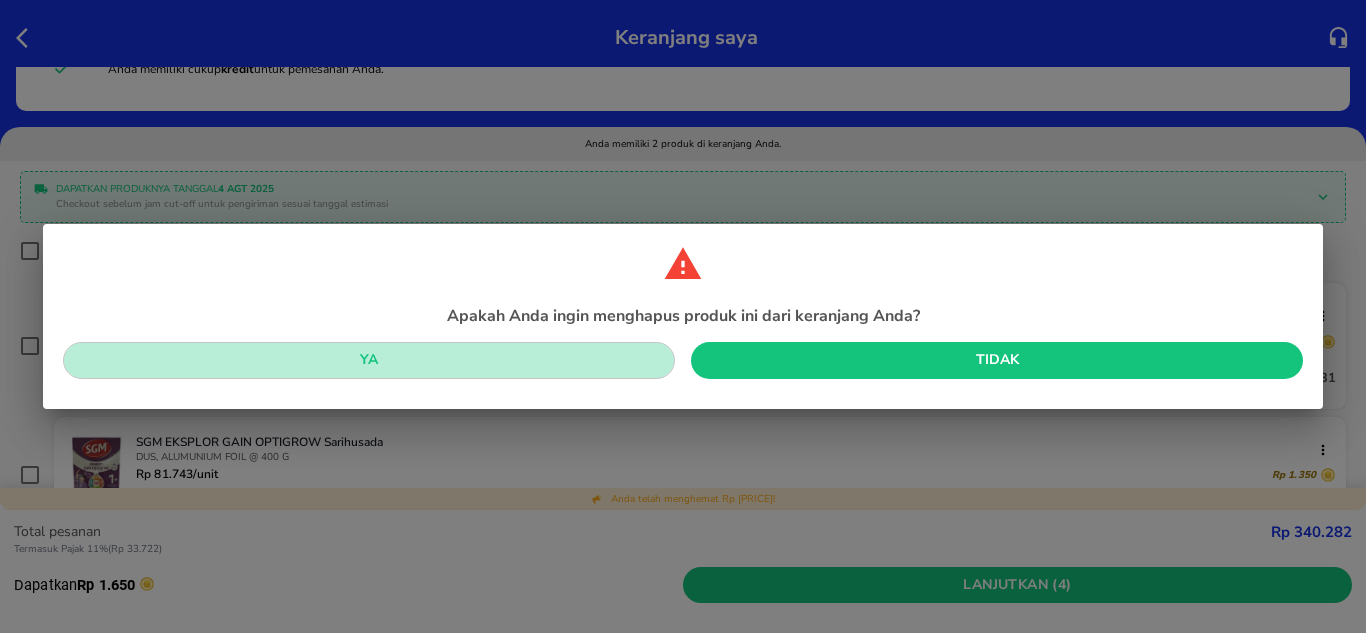 click on "Ya" at bounding box center [369, 360] 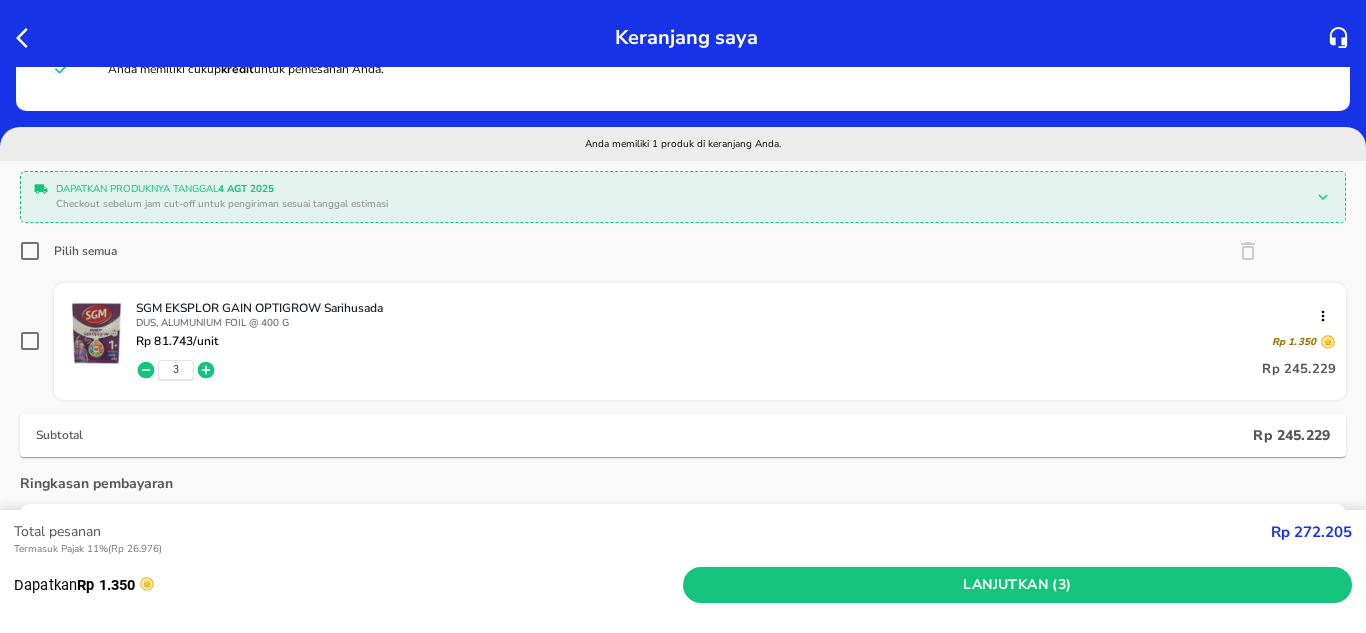 click 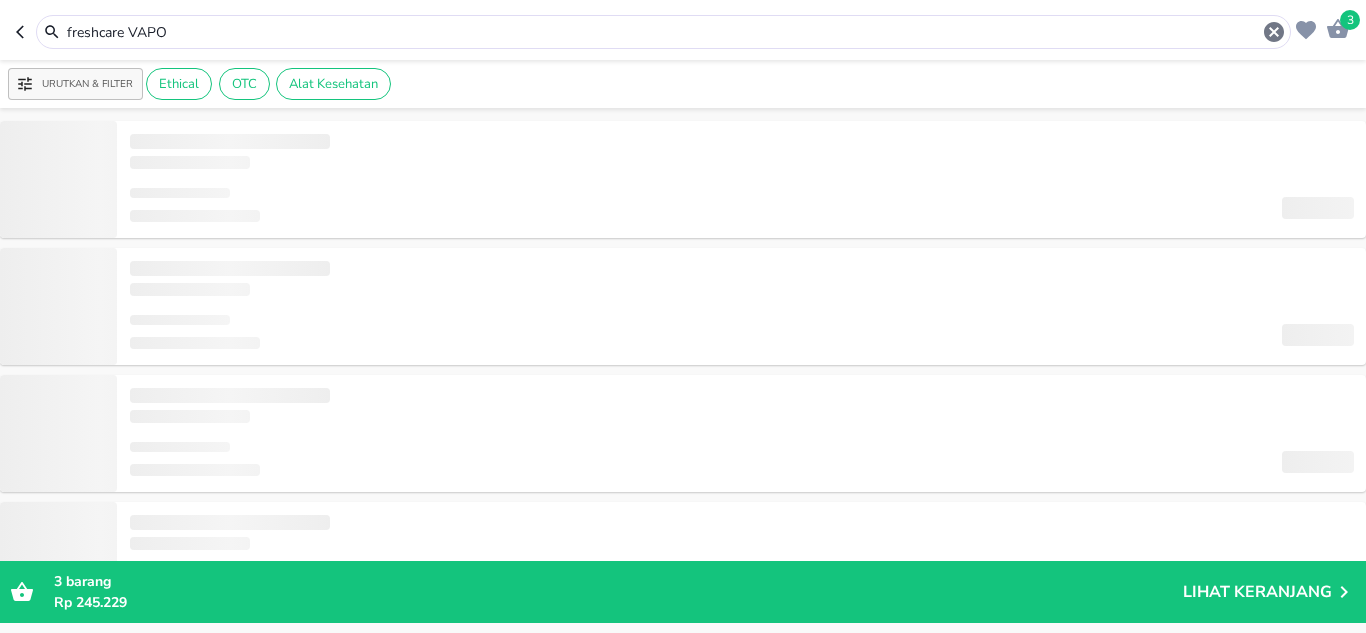 click on "[NUMBER] freshcare VAPO" at bounding box center [683, 30] 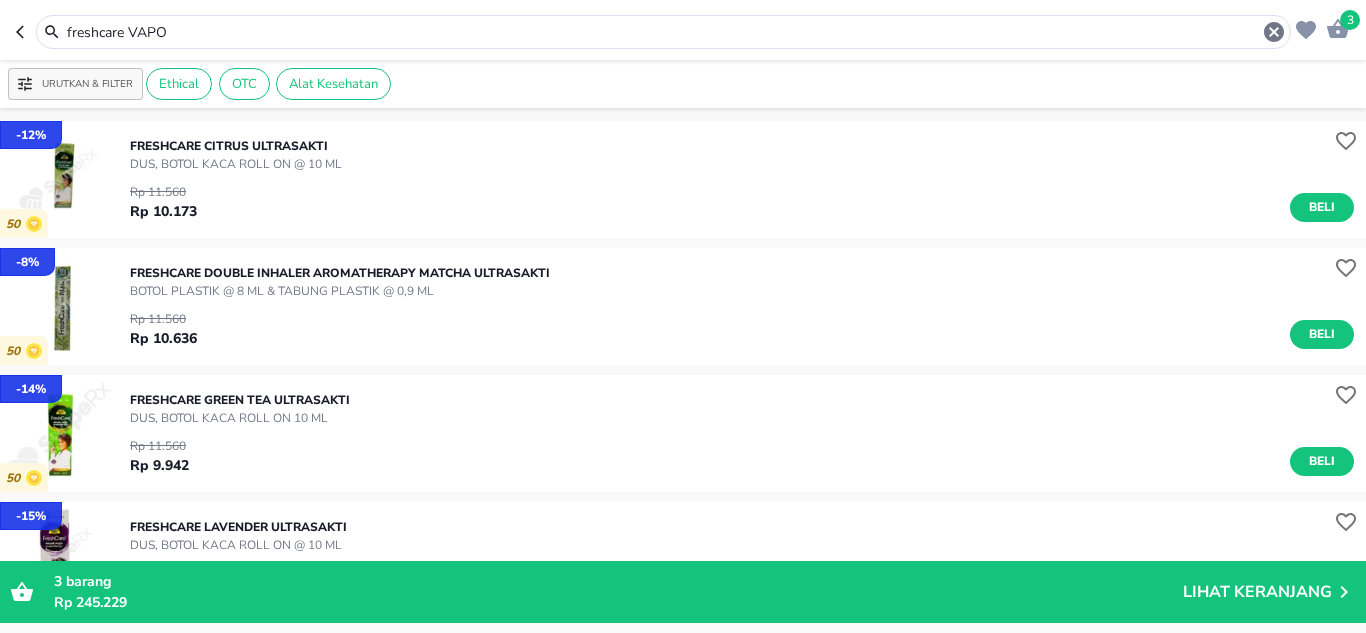click on "freshcare VAPO" at bounding box center (663, 32) 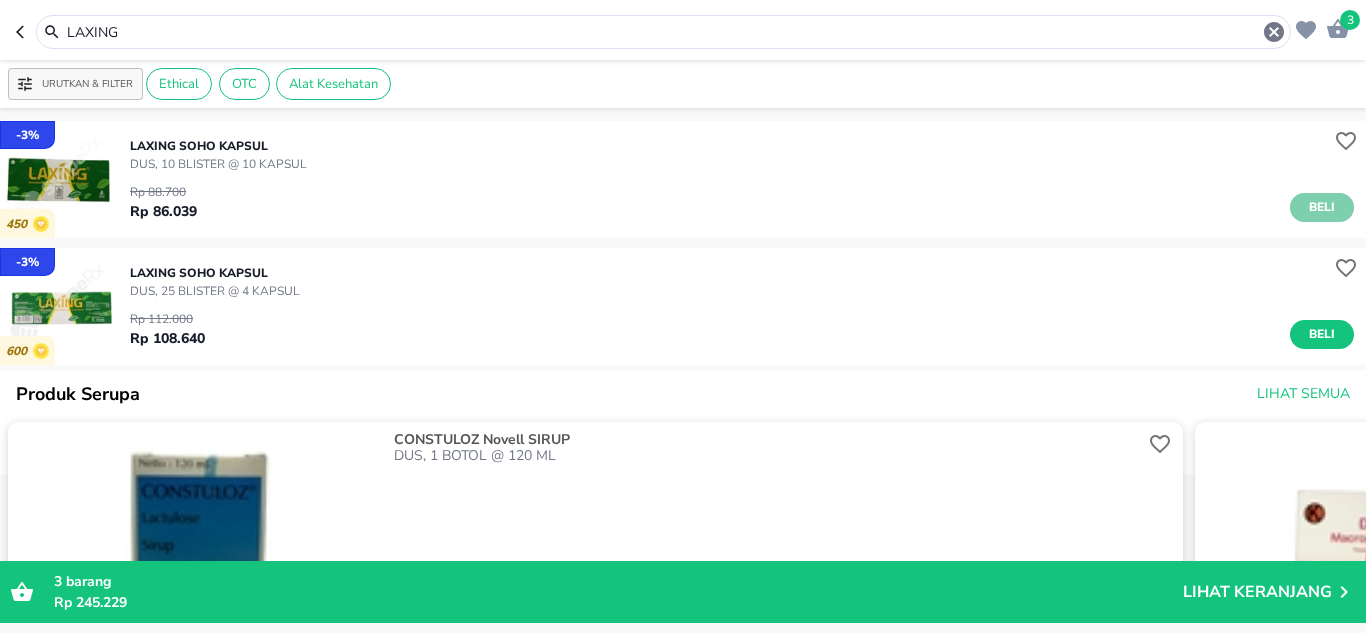 click on "Beli" at bounding box center (1322, 207) 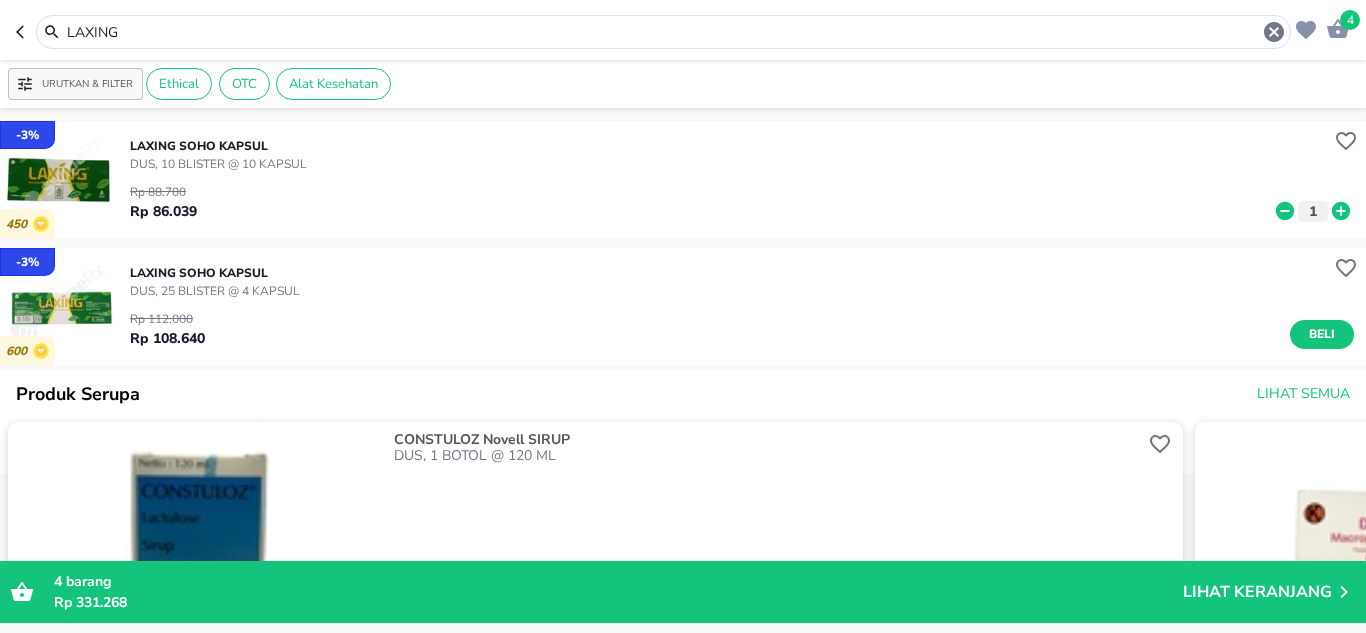 click on "LAXING" at bounding box center [663, 32] 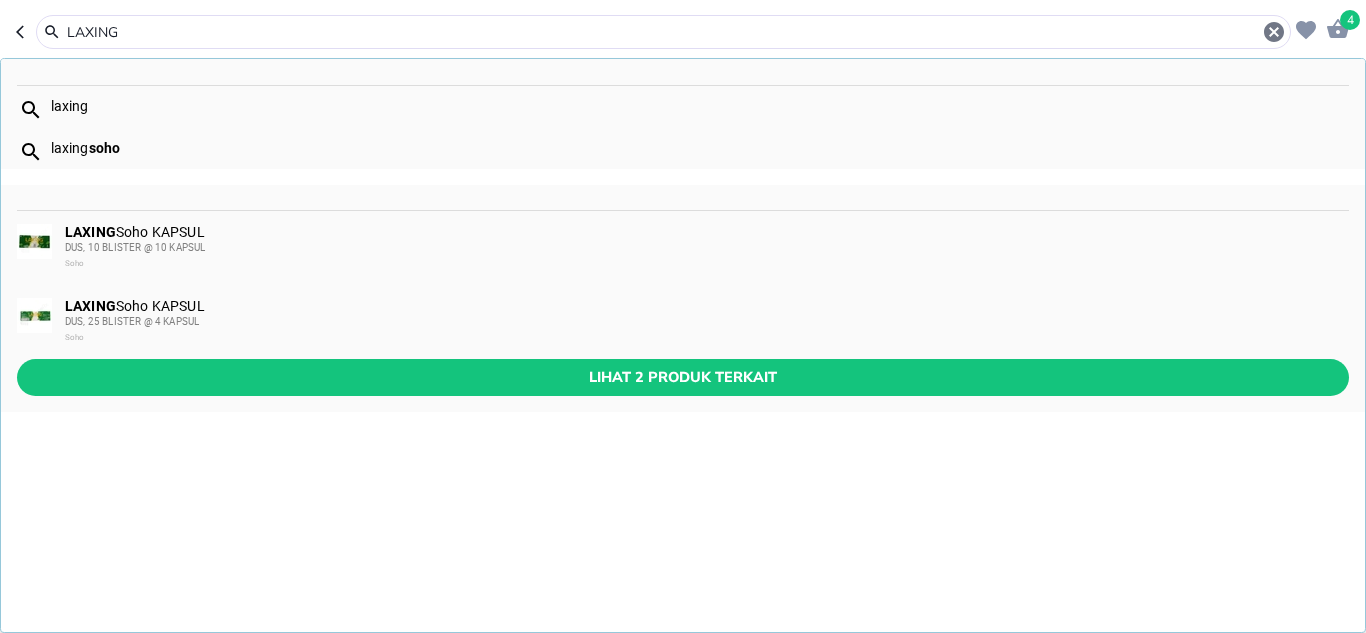 click on "LAXING" at bounding box center [663, 32] 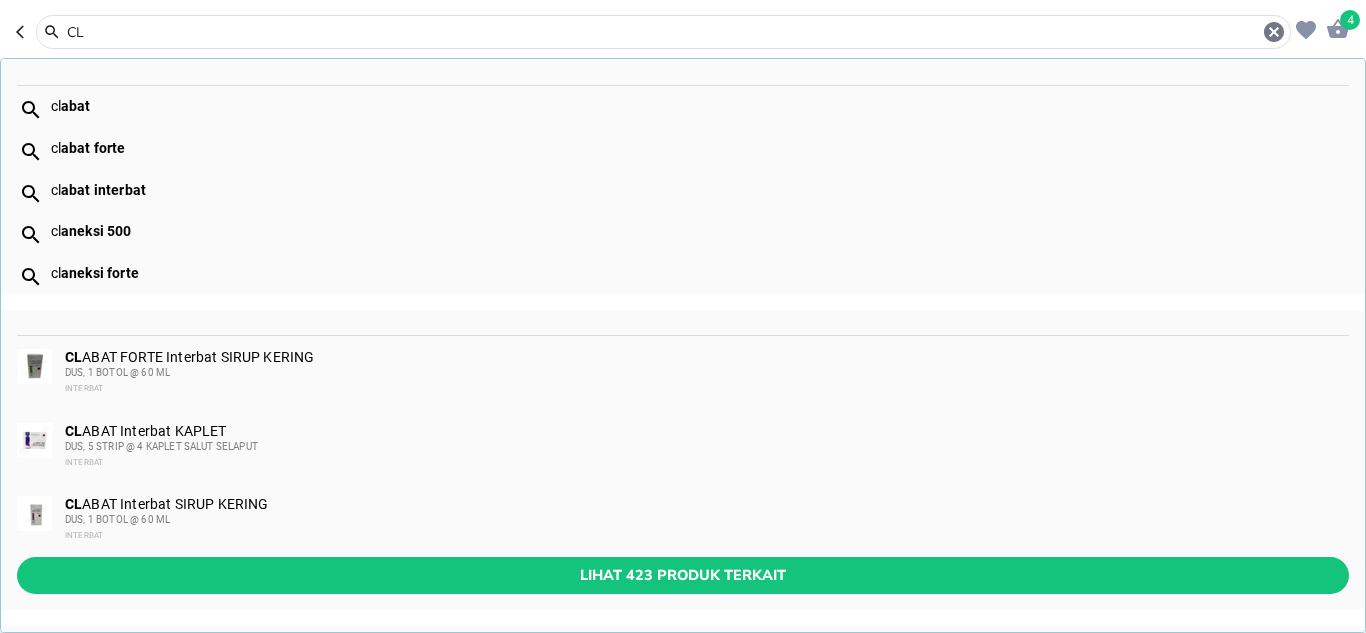 type on "C" 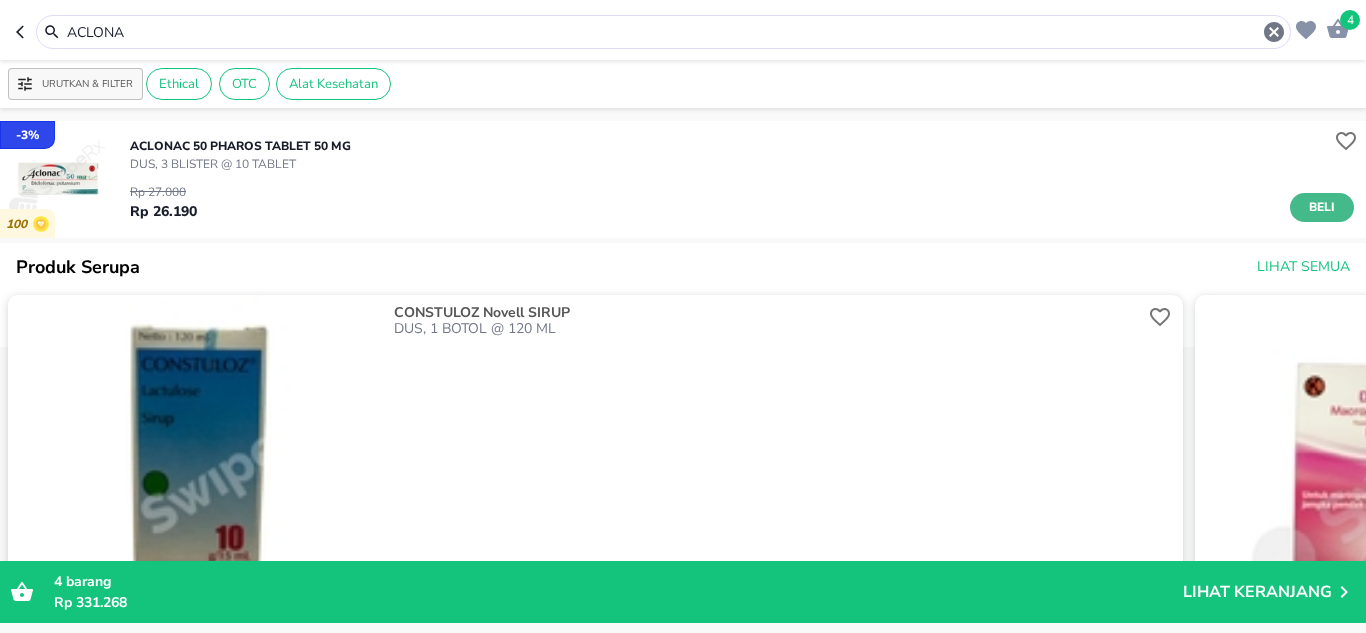 click on "Beli" at bounding box center [1322, 207] 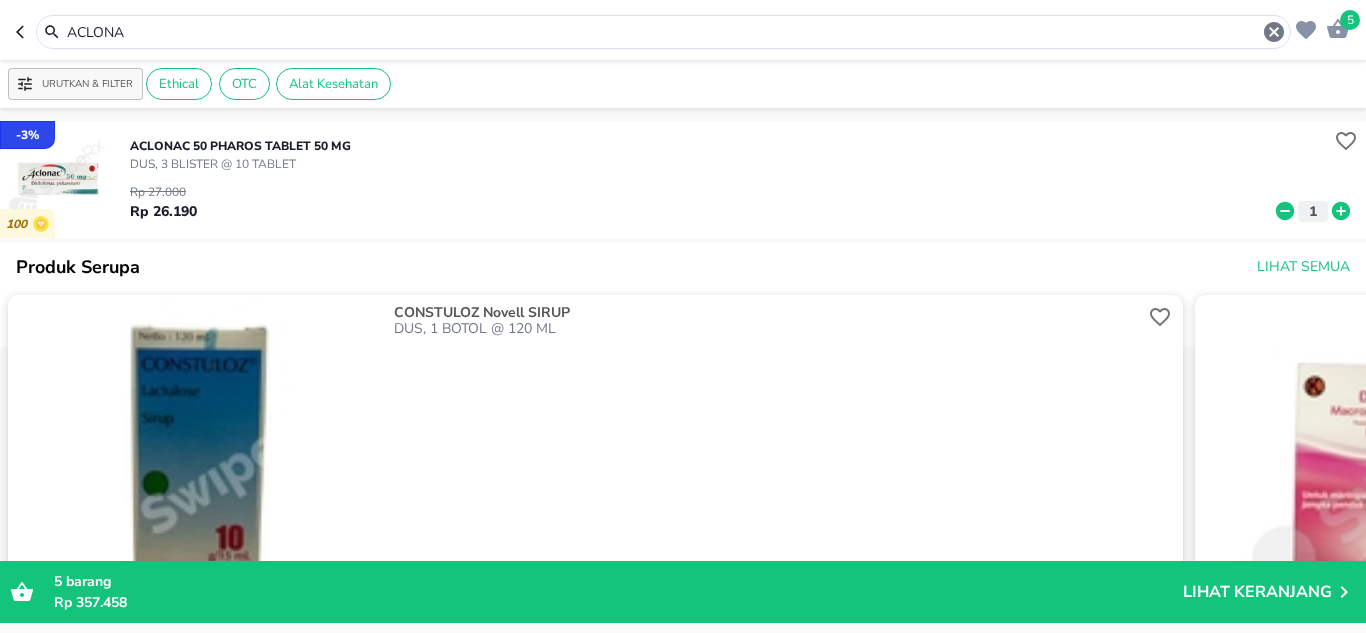 click on "ACLONA" at bounding box center [663, 32] 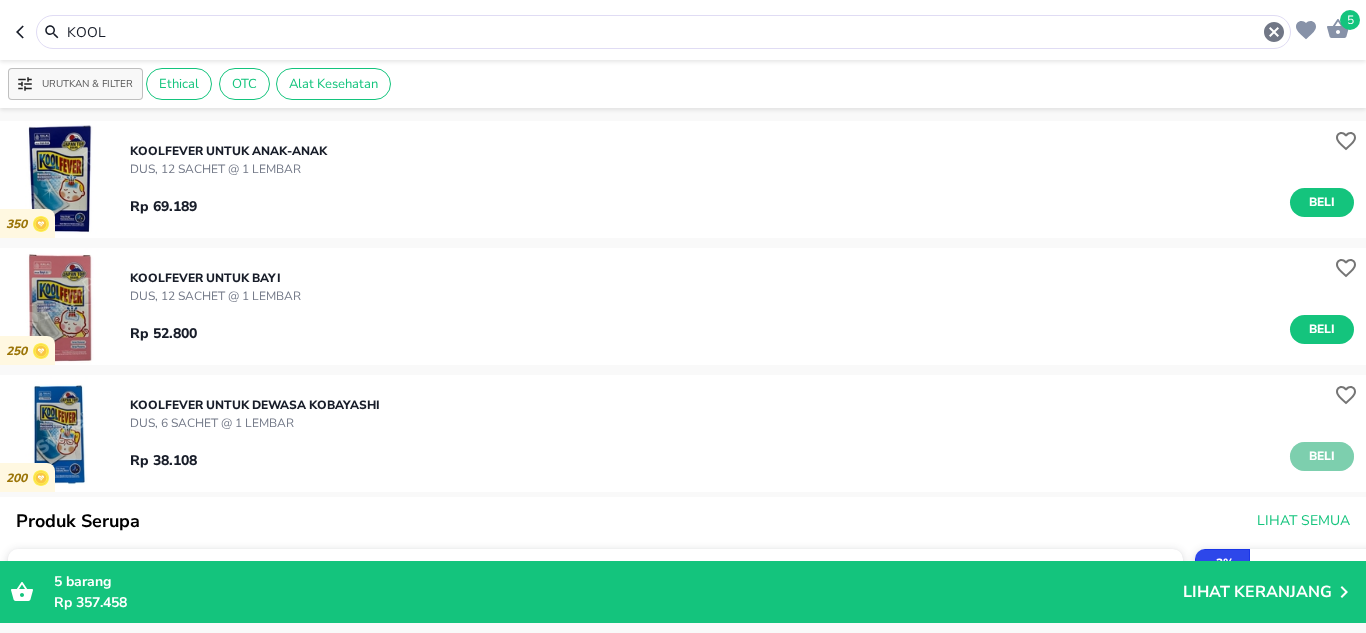 click on "Beli" at bounding box center (1322, 456) 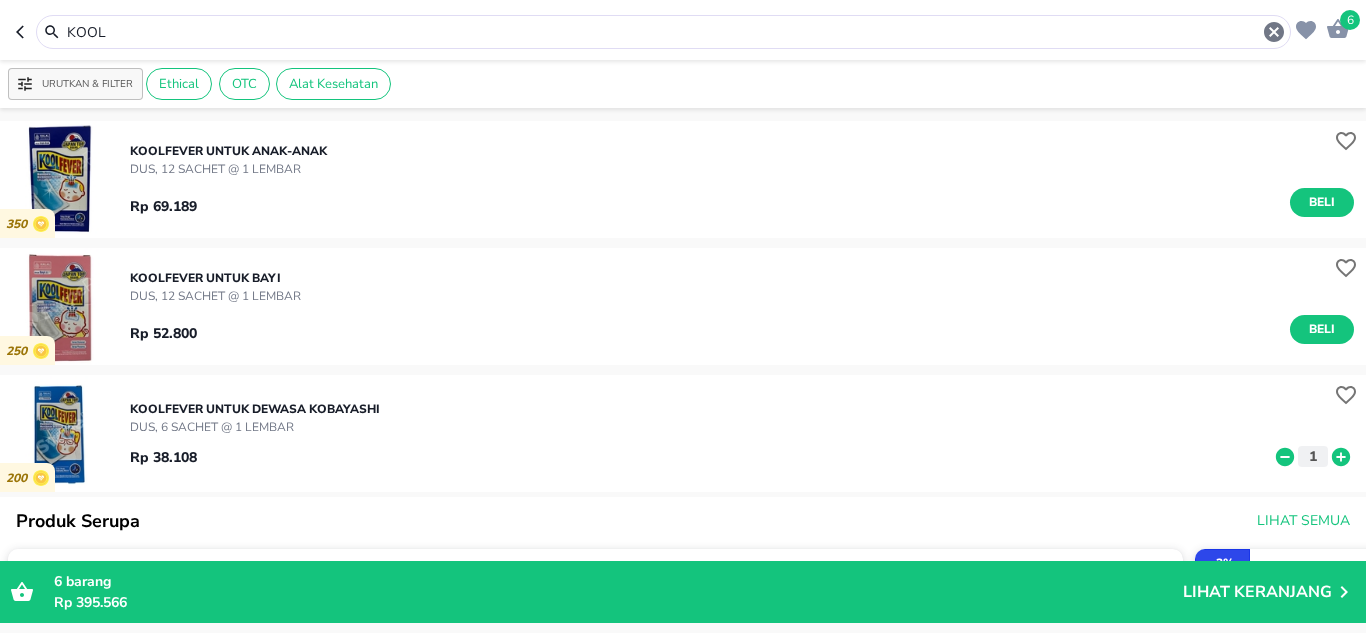 click on "KOOL" at bounding box center (663, 32) 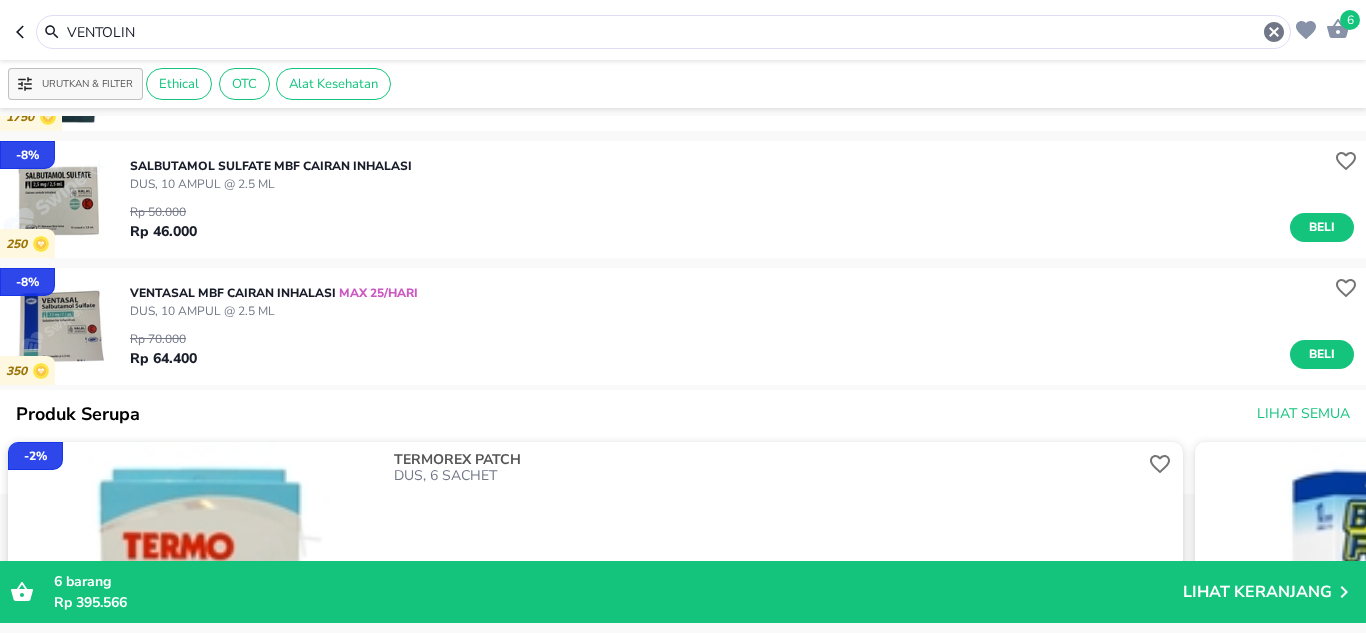 scroll, scrollTop: 500, scrollLeft: 0, axis: vertical 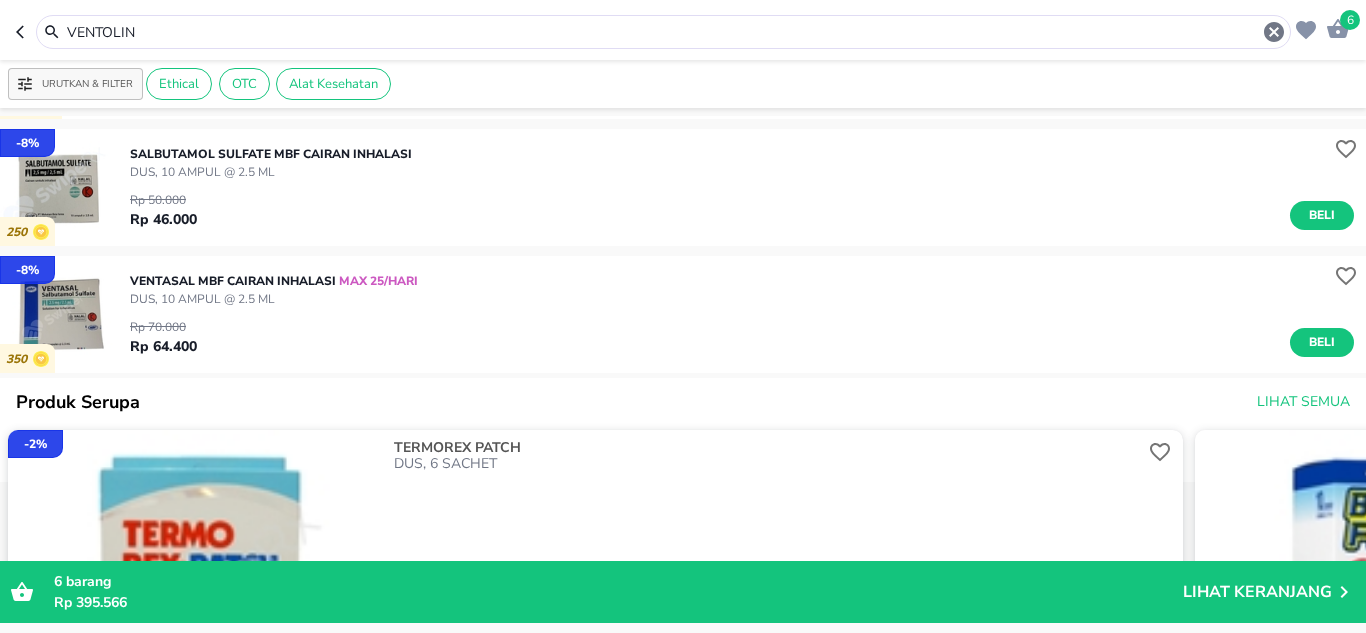 click on "VENTOLIN" at bounding box center (663, 32) 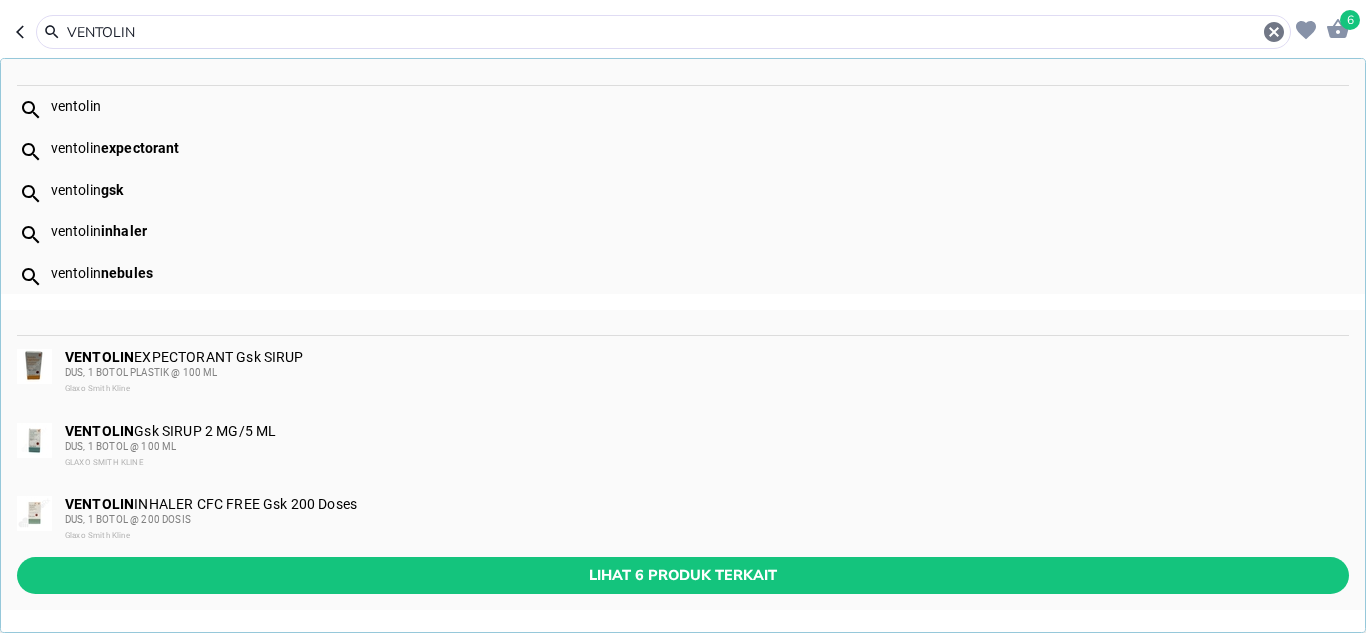 click on "VENTOLIN" at bounding box center (663, 32) 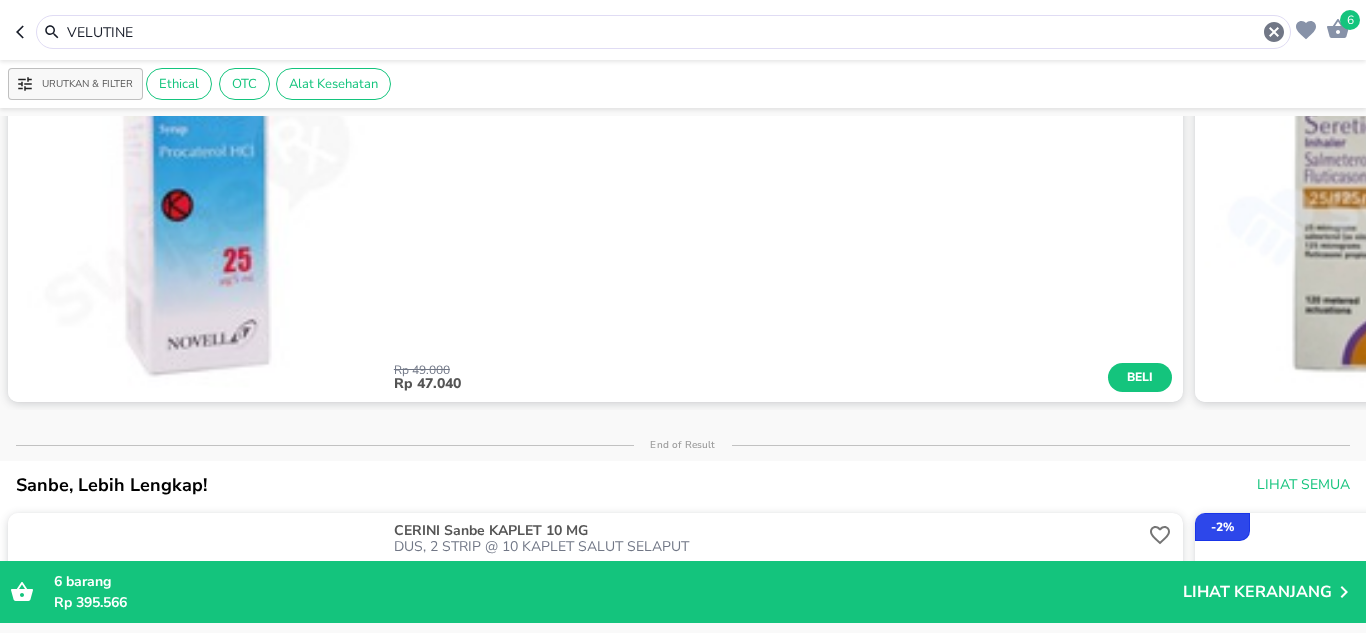 scroll, scrollTop: 0, scrollLeft: 0, axis: both 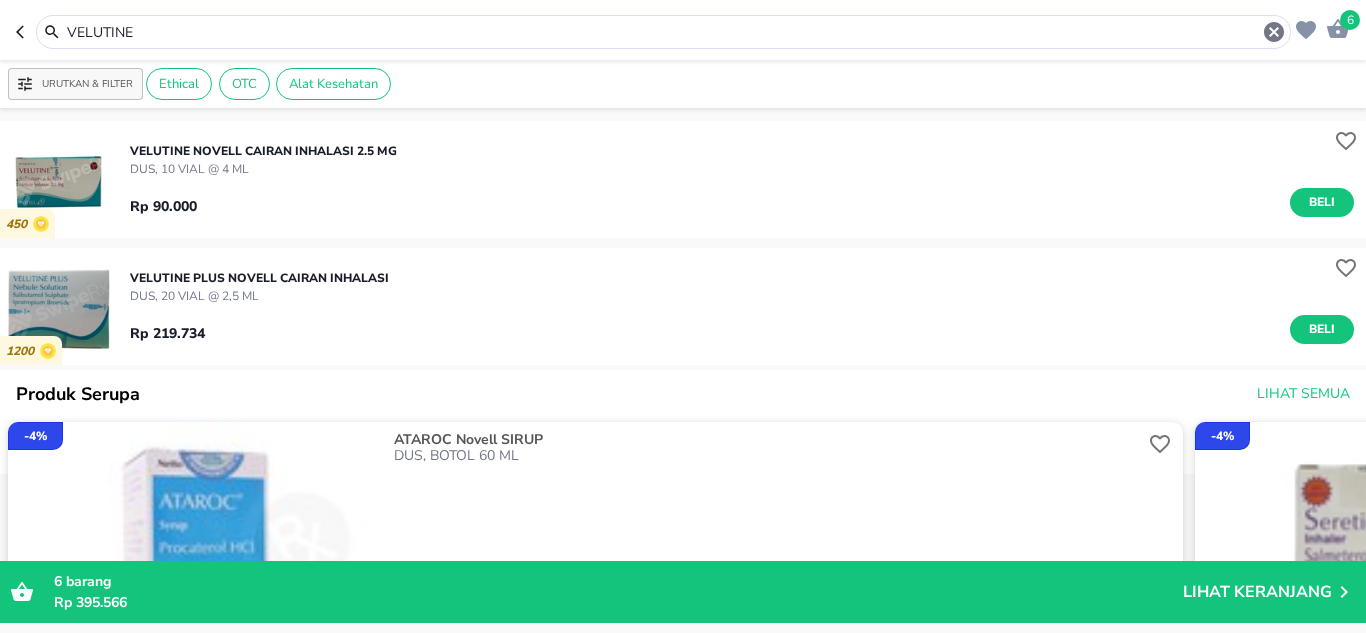 click on "VELUTINE" at bounding box center (663, 32) 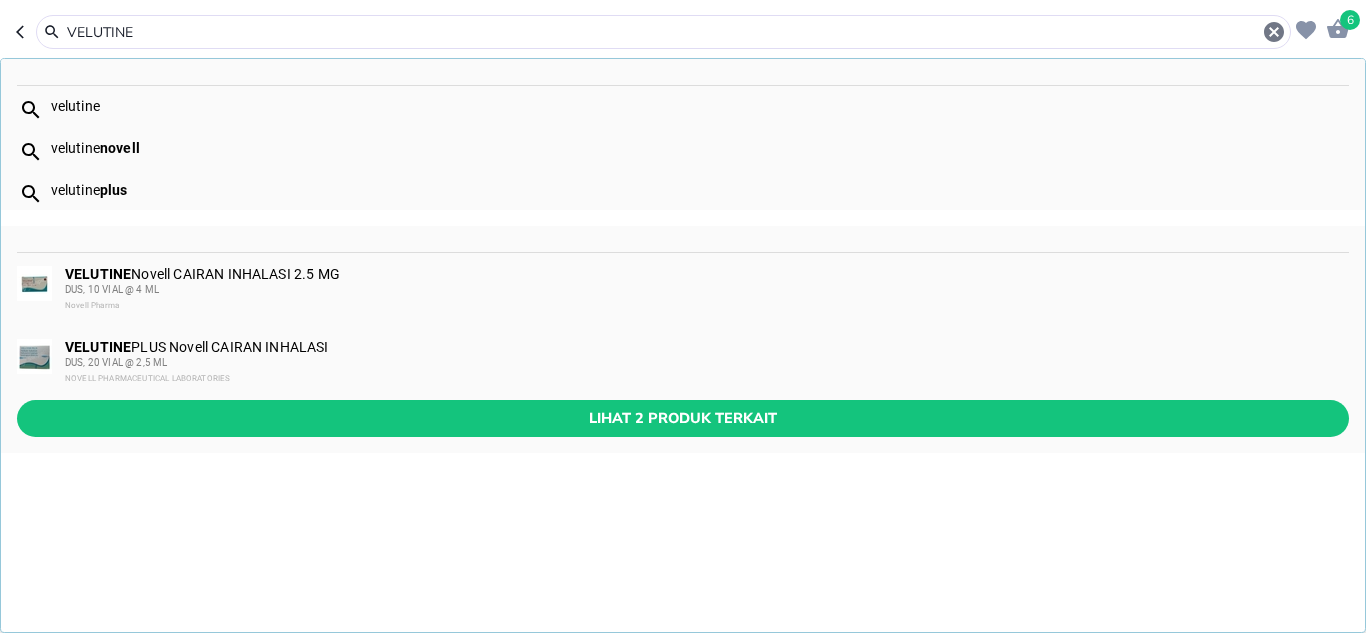 click on "VELUTINE" at bounding box center [663, 32] 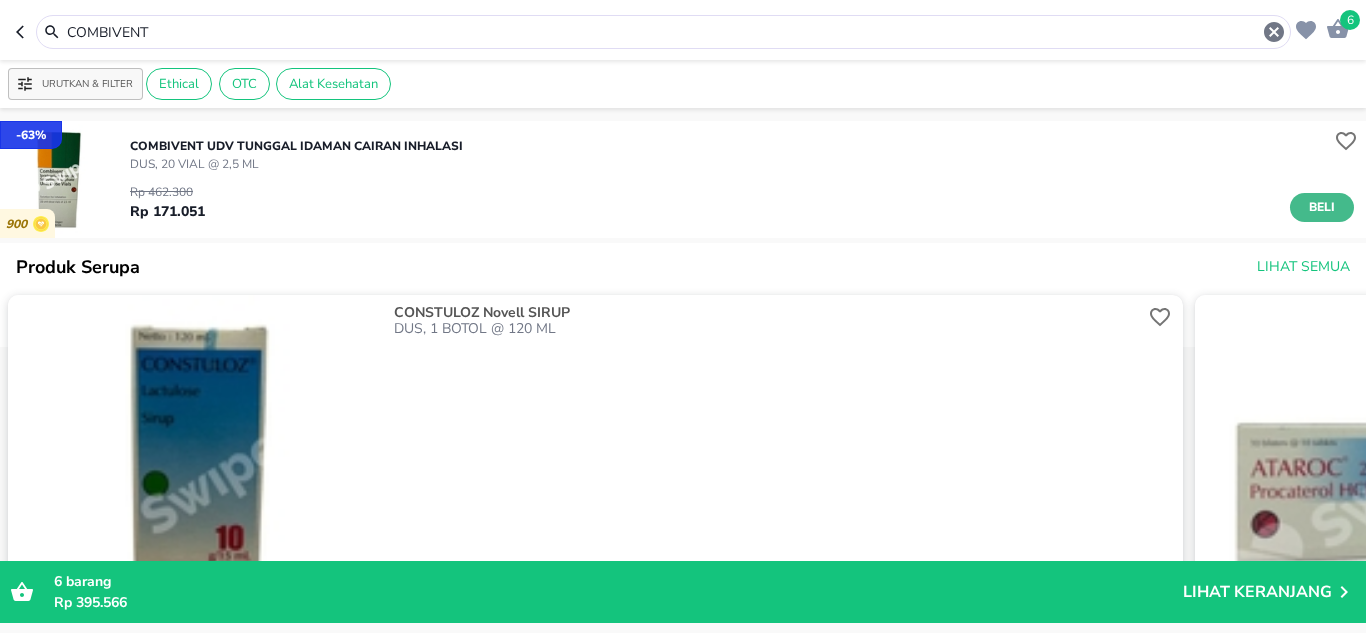 click on "Beli" at bounding box center (1322, 207) 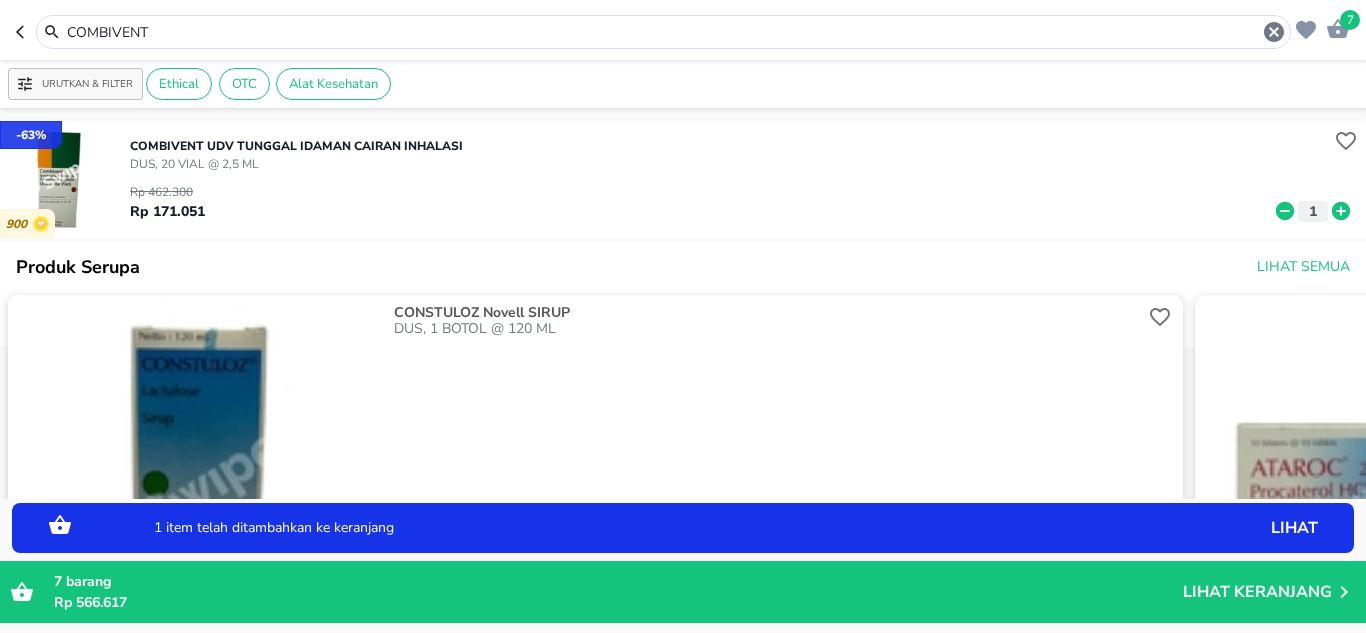 click on "COMBIVENT" at bounding box center [663, 32] 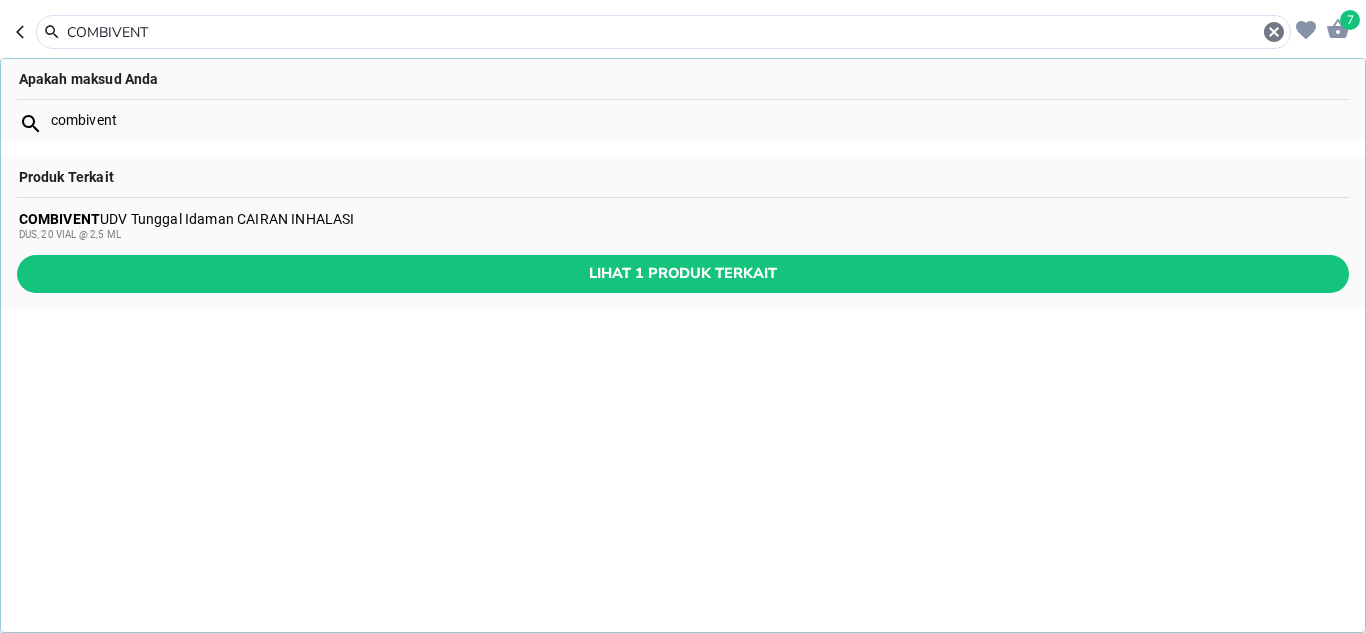 click on "COMBIVENT" at bounding box center [663, 32] 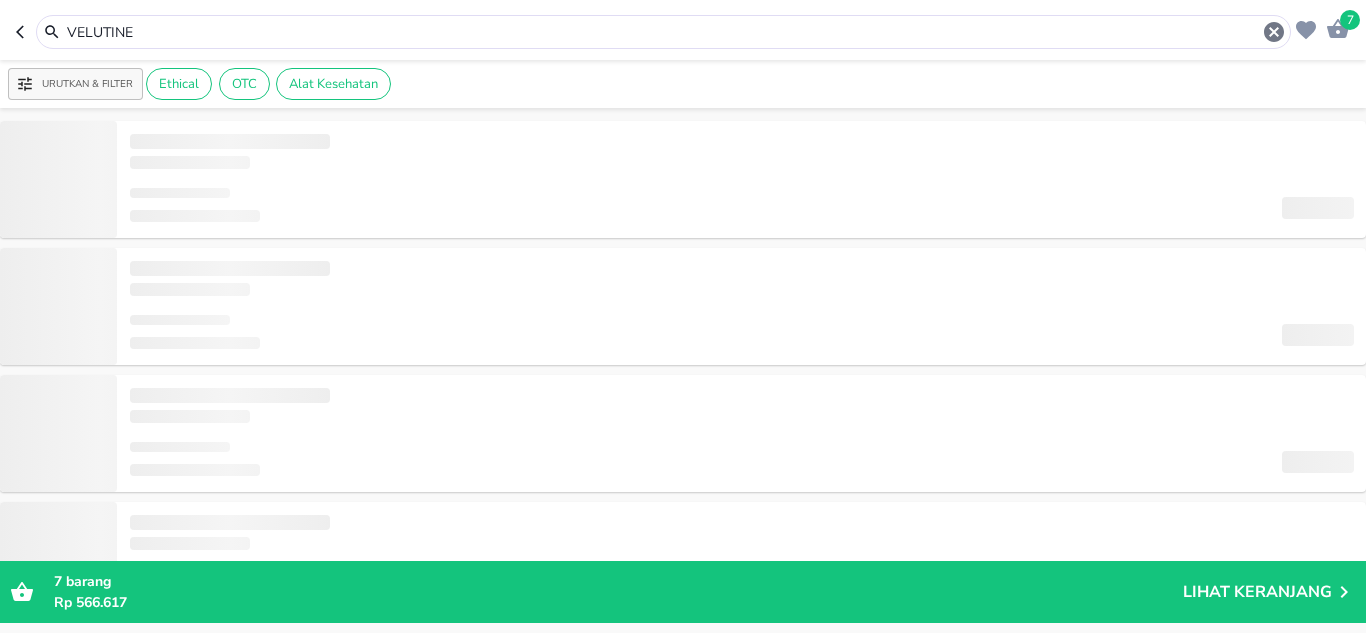 click on "VELUTINE" at bounding box center [663, 32] 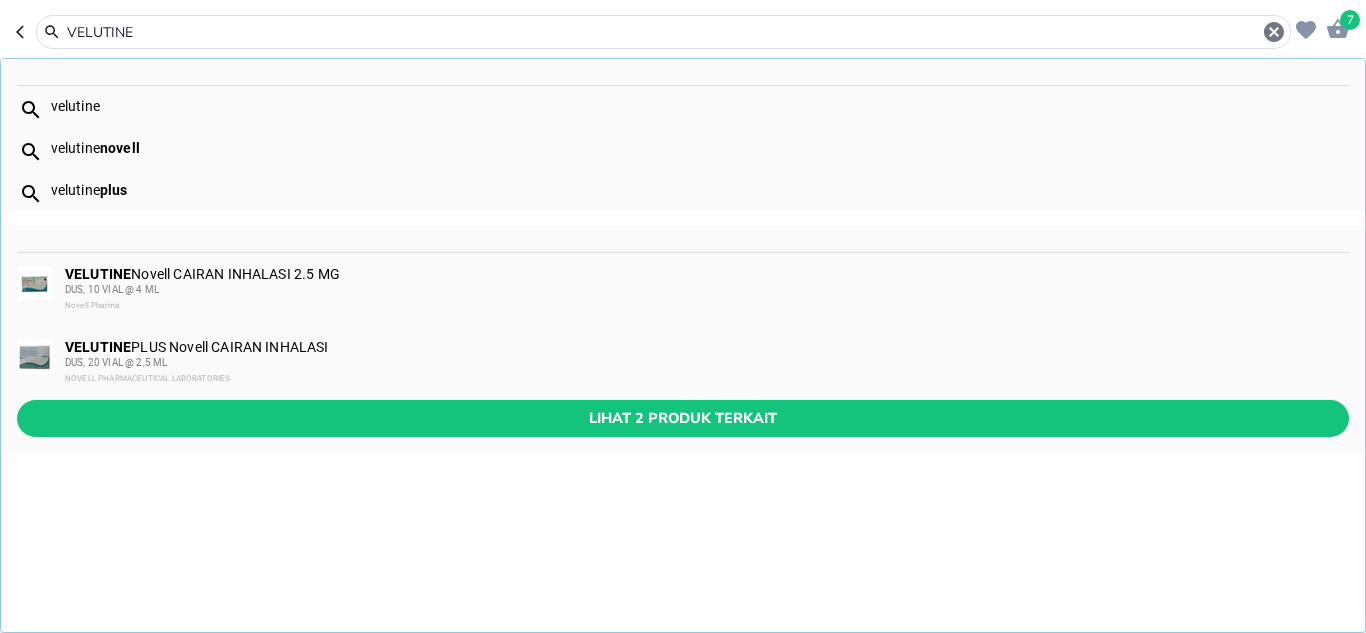 click on "velutine" at bounding box center (699, 106) 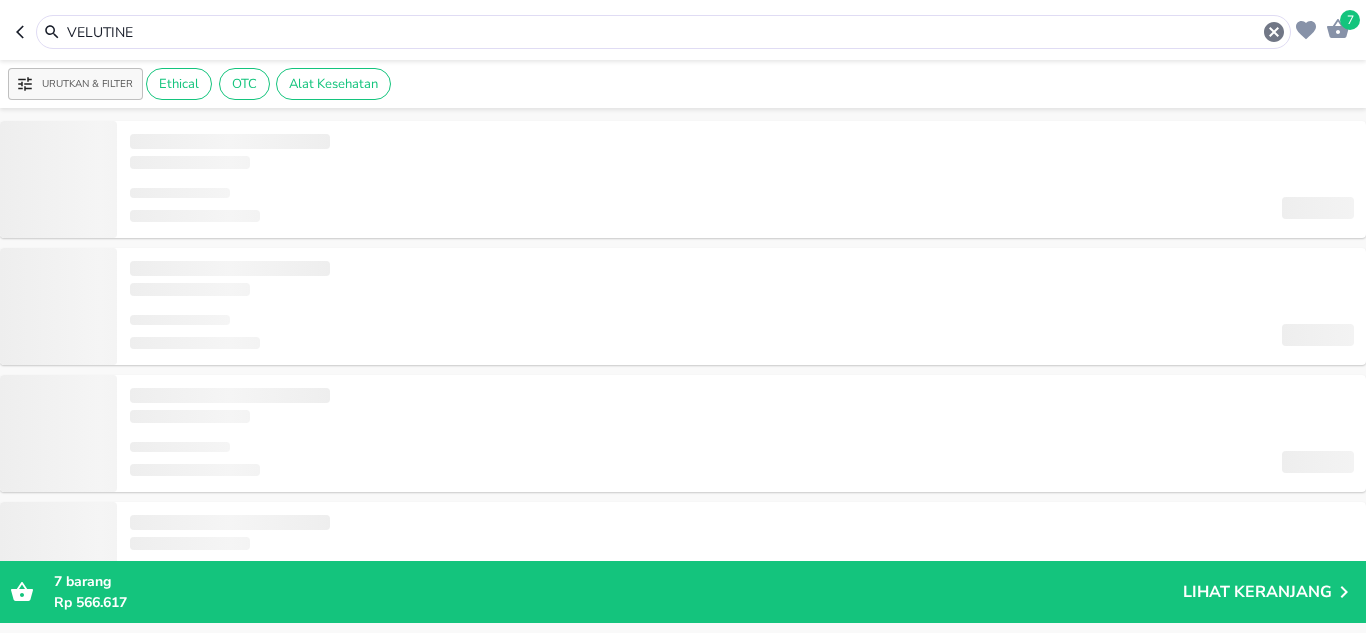 type on "velutine" 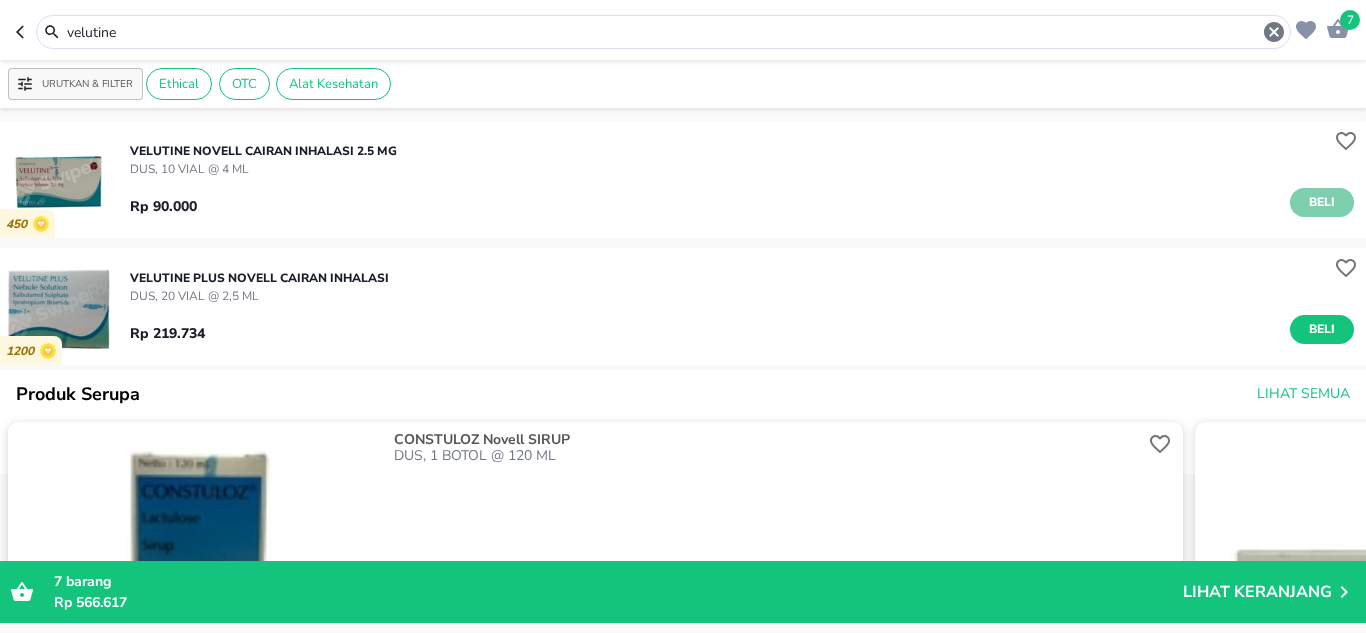 click on "Beli" at bounding box center [1322, 202] 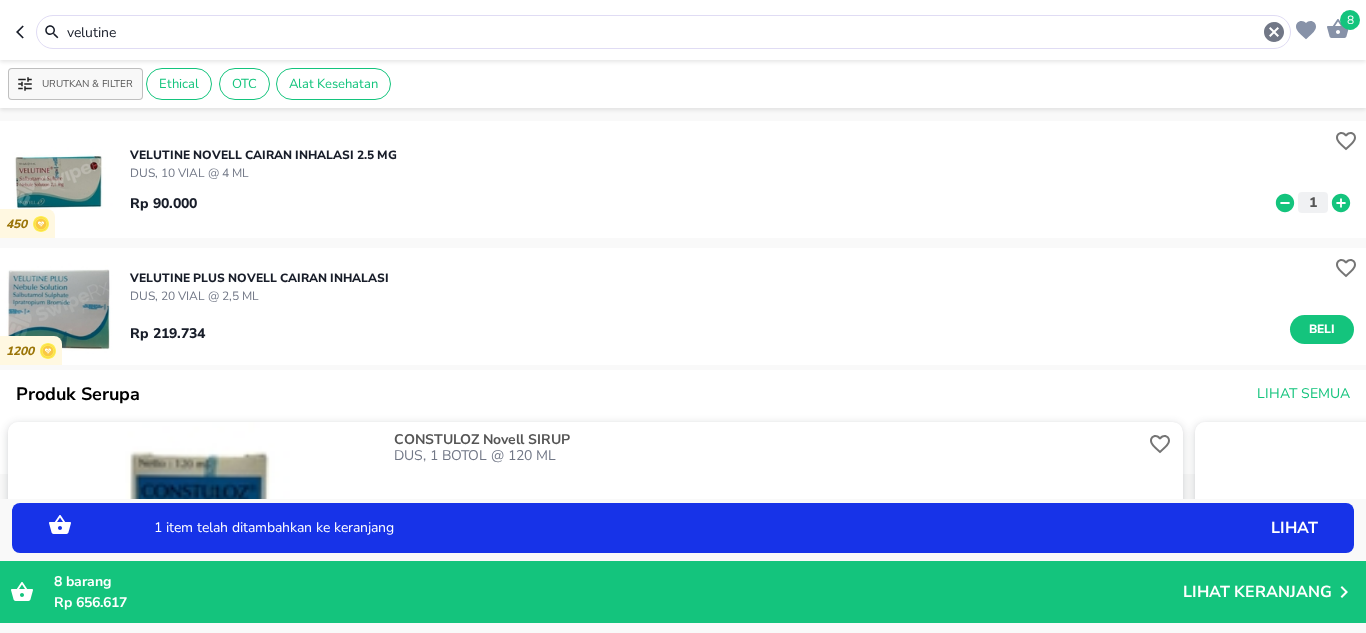 click on "8 velutine" at bounding box center [683, 30] 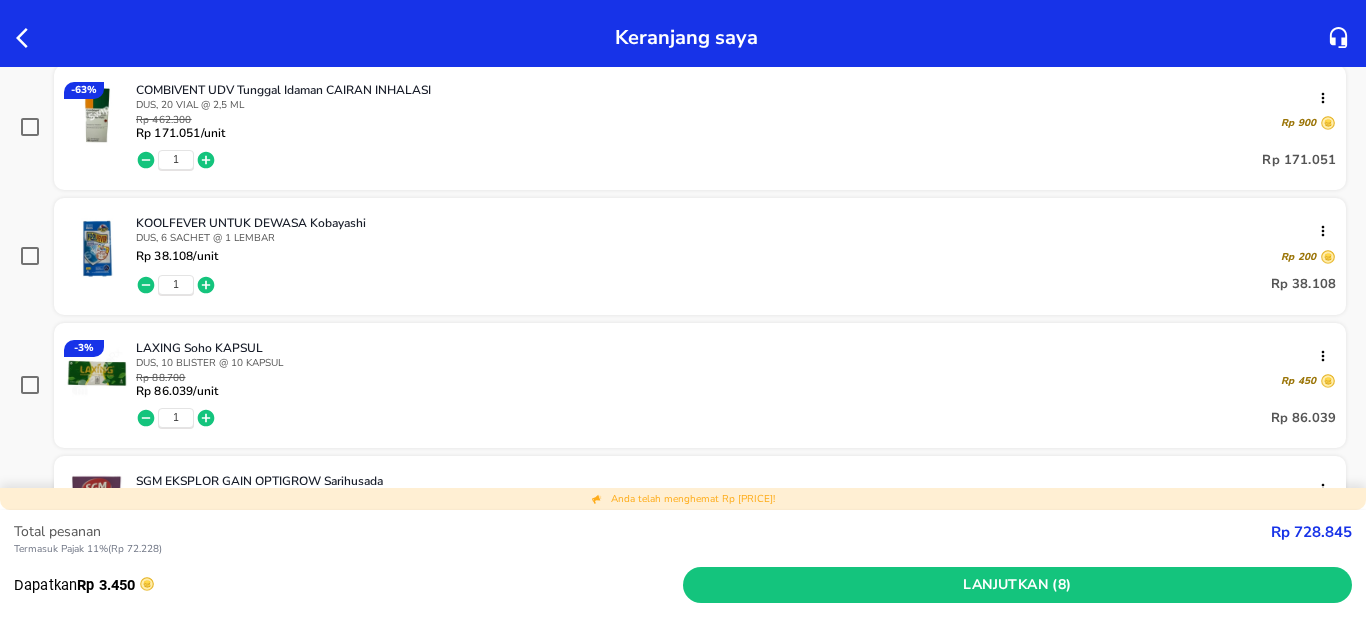 scroll, scrollTop: 352, scrollLeft: 0, axis: vertical 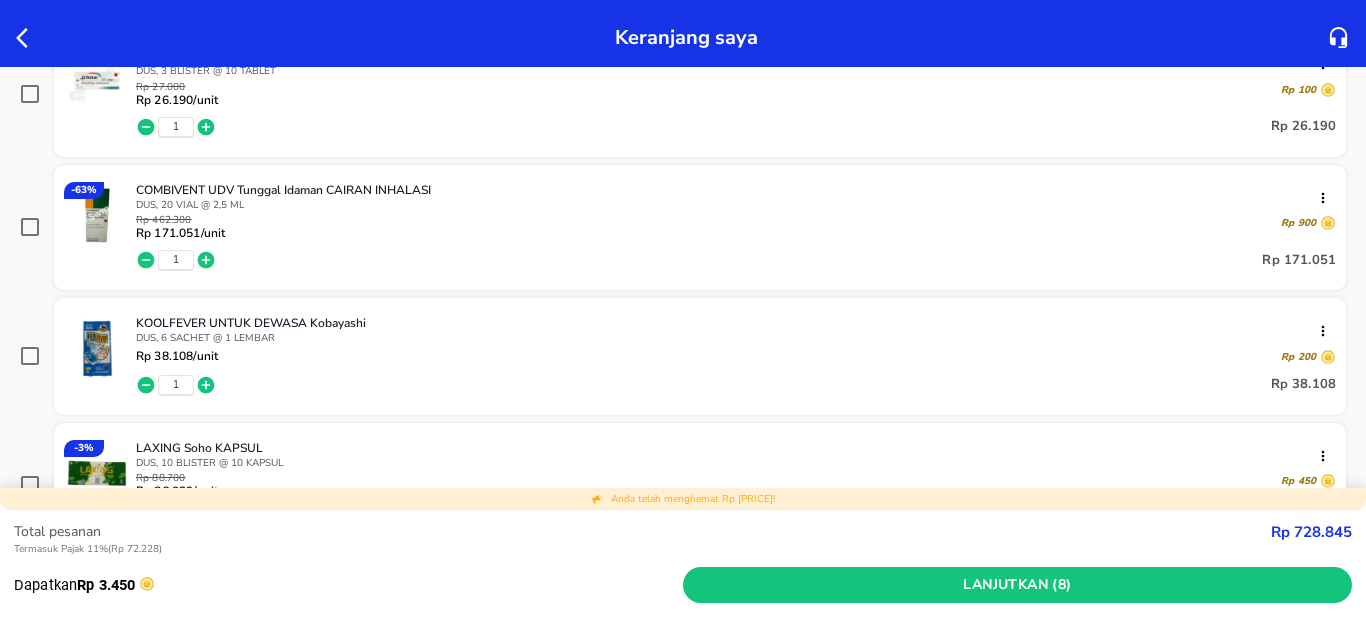 click 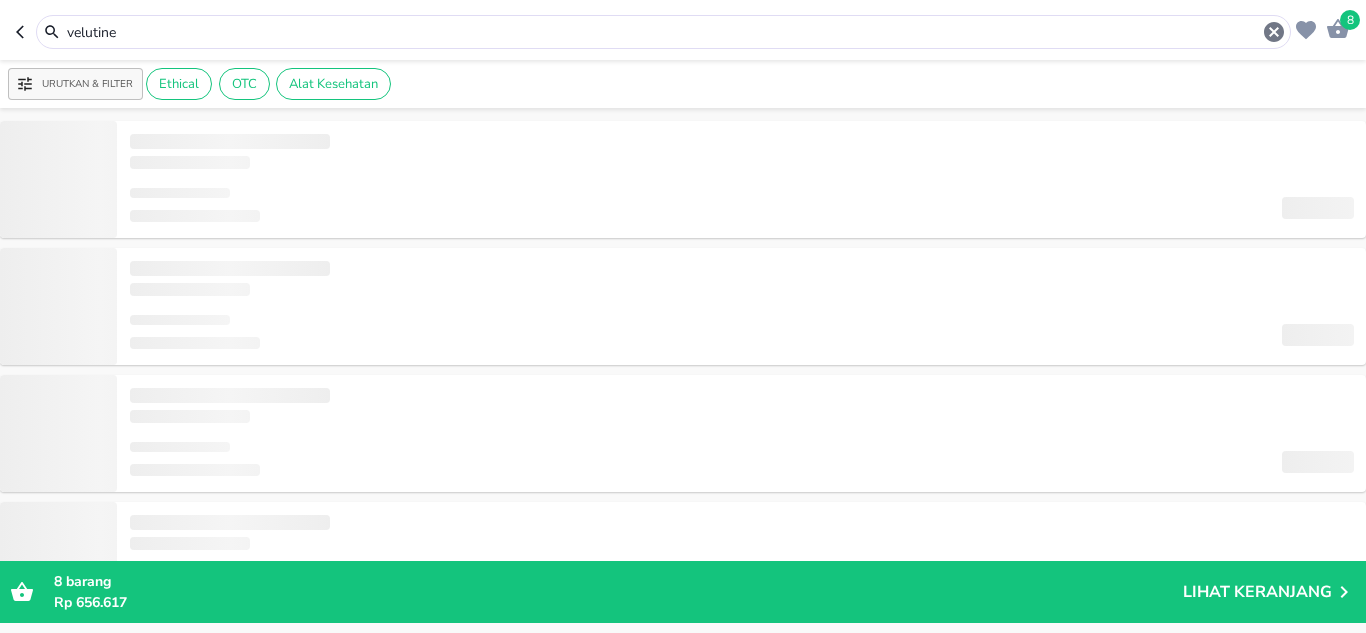 click on "velutine" at bounding box center (663, 32) 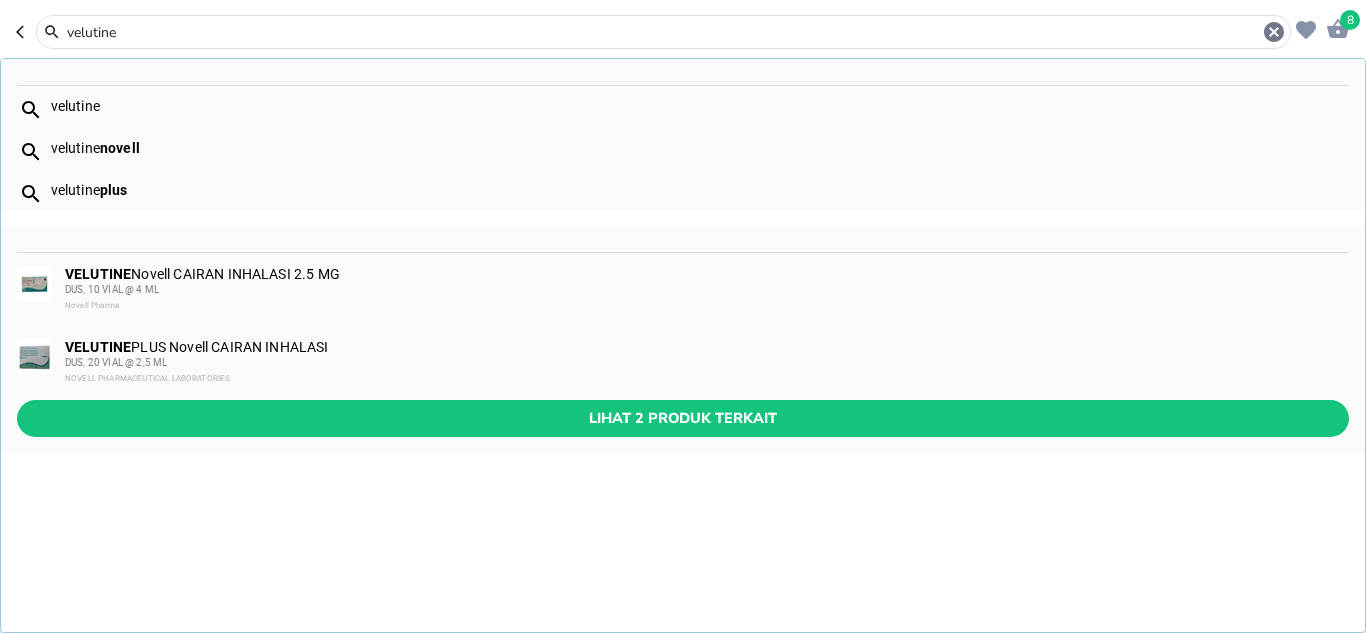 click on "velutine" at bounding box center (663, 32) 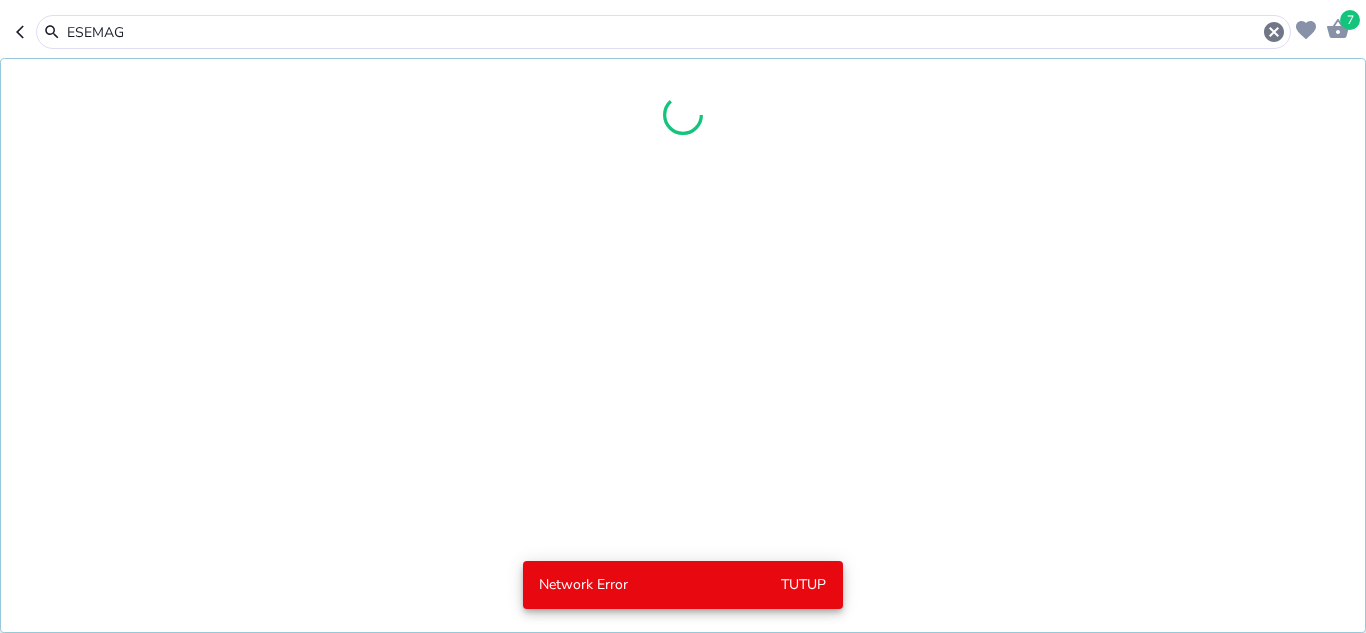 type on "ESEMAG" 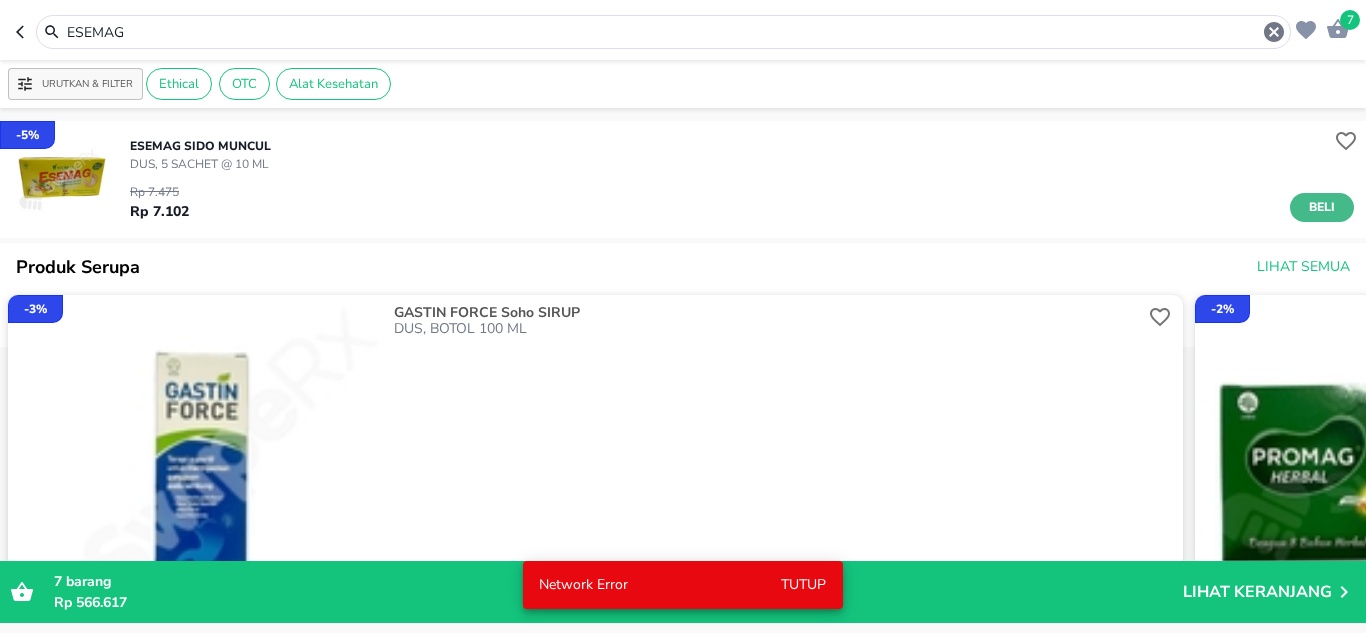 click on "Beli" at bounding box center (1322, 207) 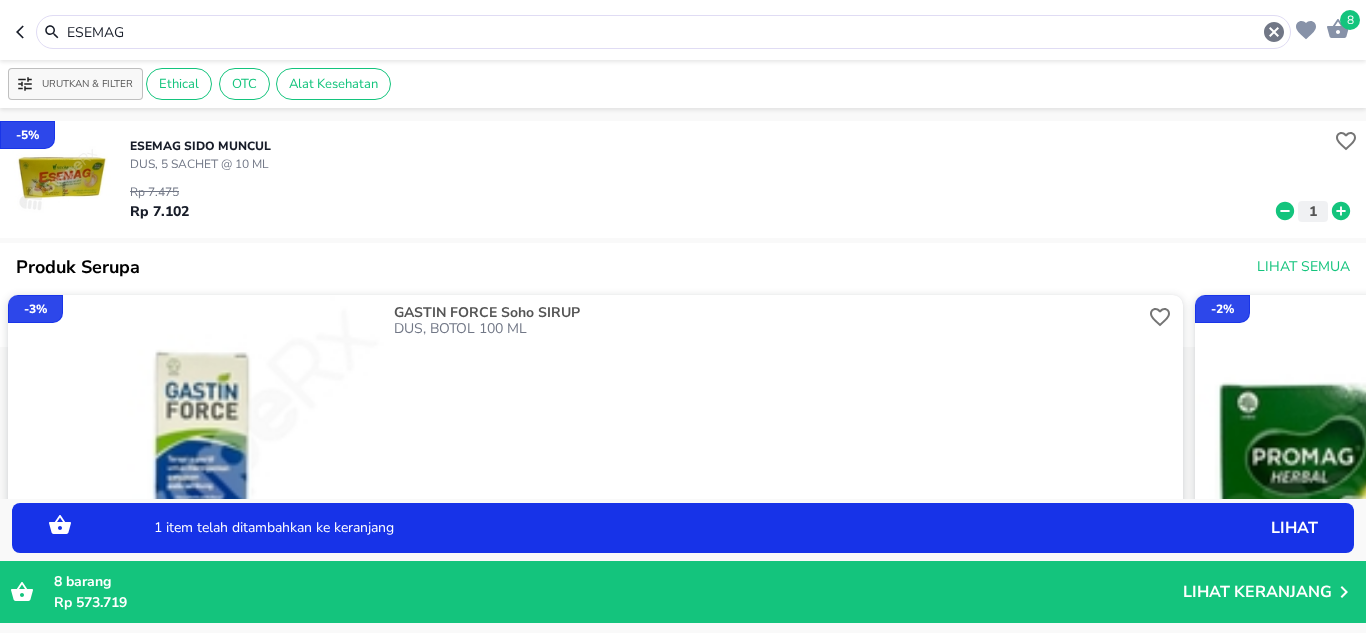 click 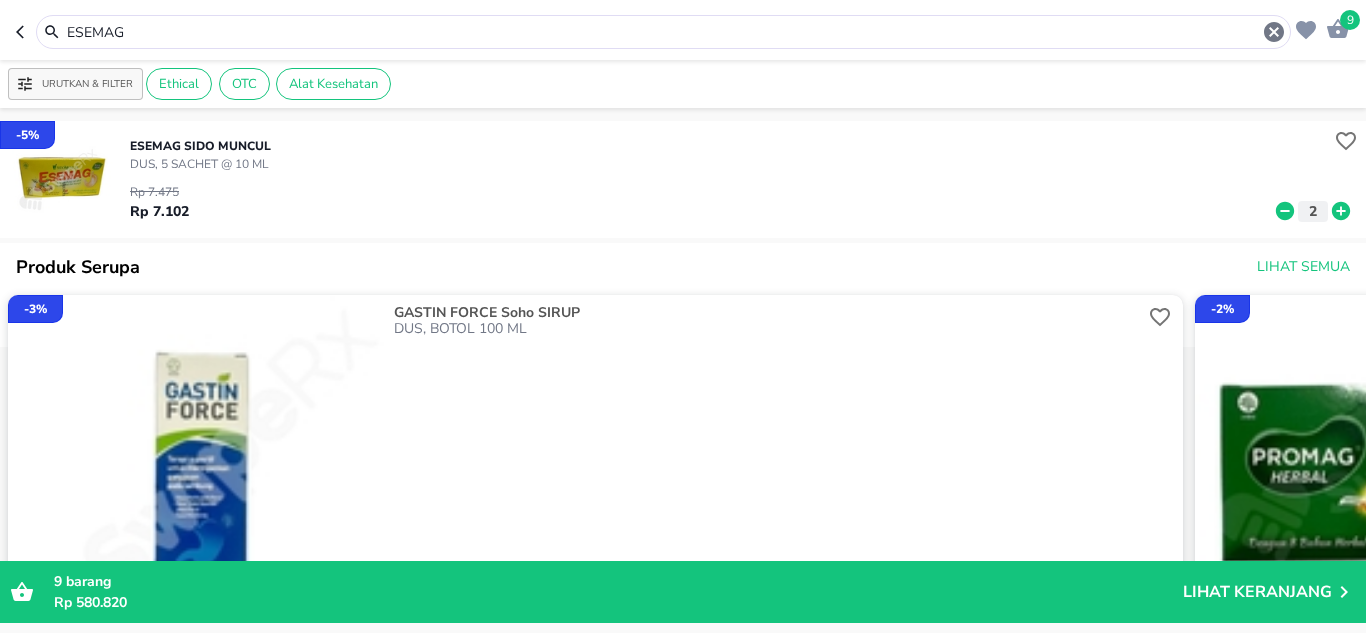 click on "ESEMAG" at bounding box center [663, 32] 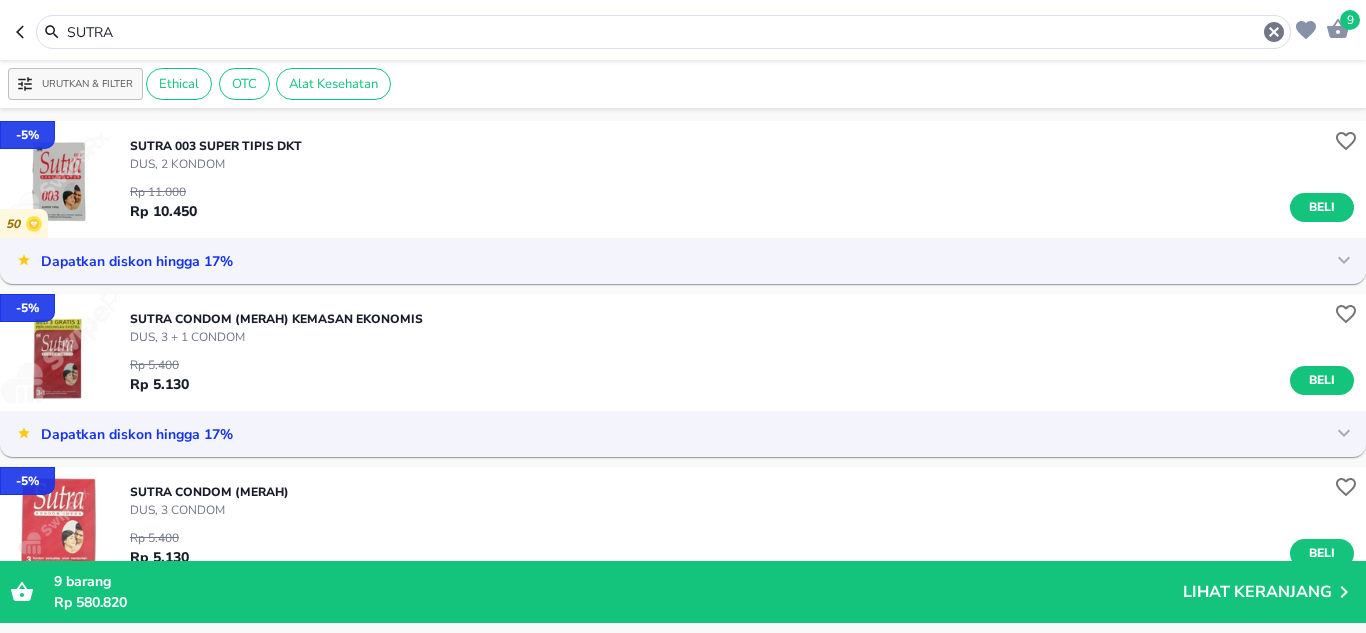 click on "SUTRA" at bounding box center (663, 32) 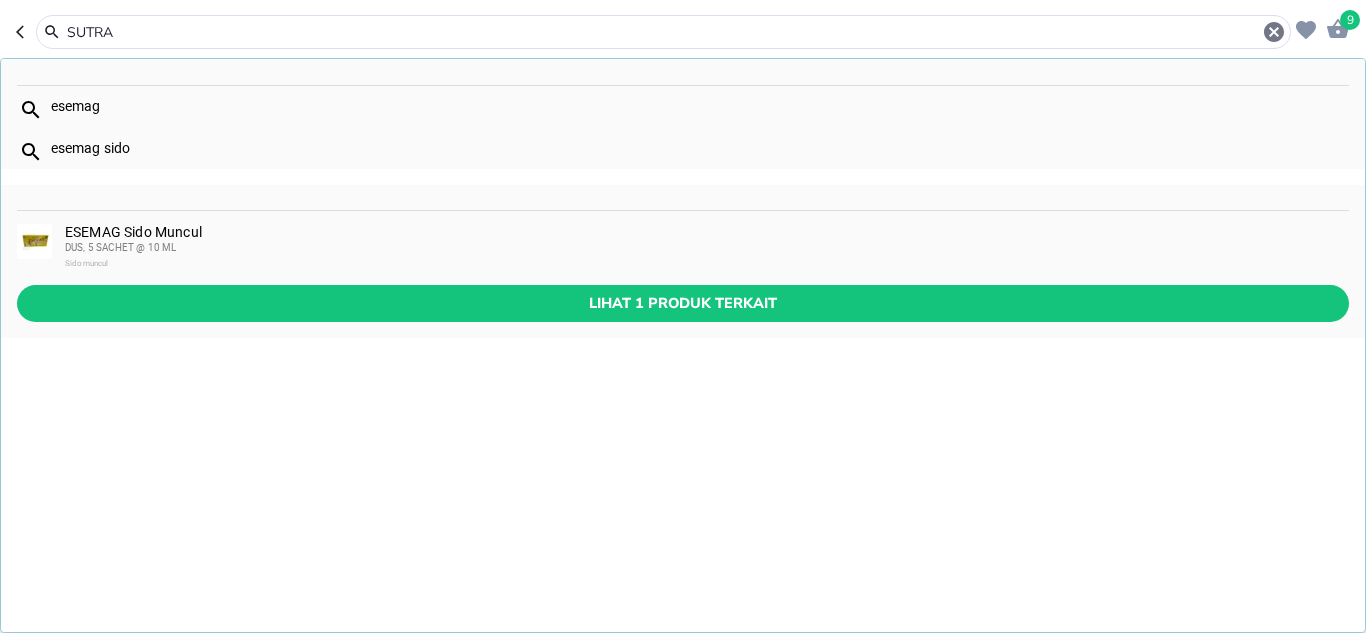 click on "SUTRA" at bounding box center [663, 32] 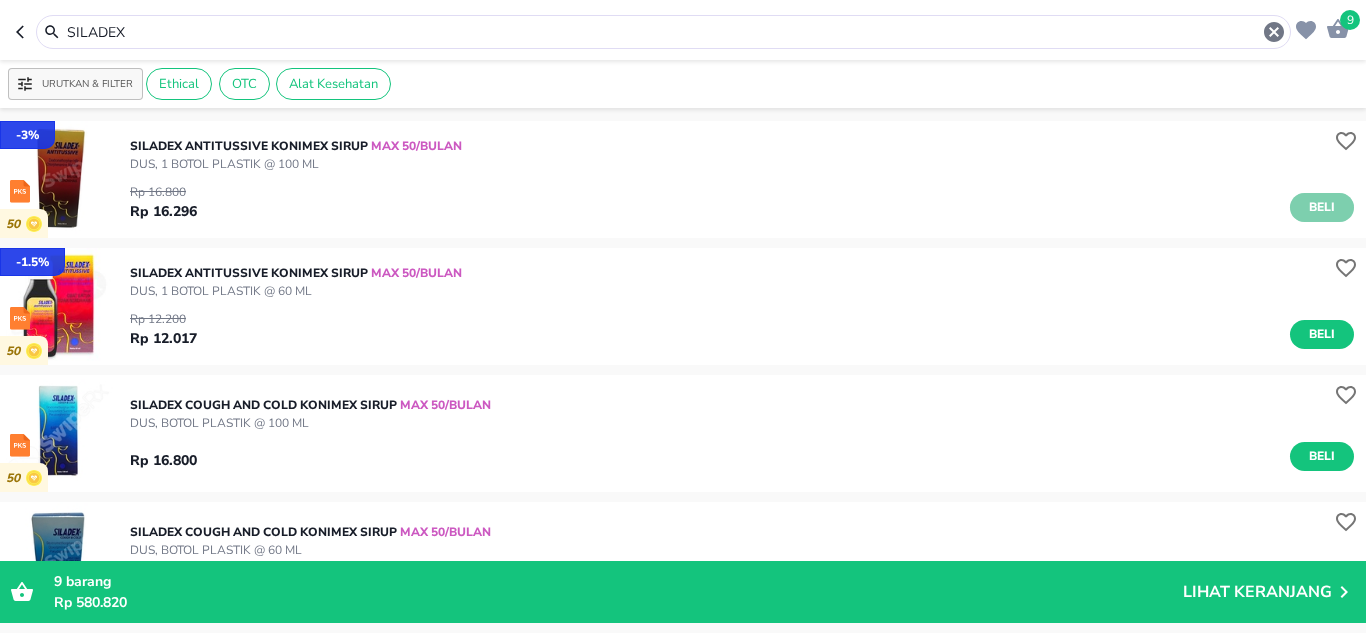 click on "Beli" at bounding box center [1322, 207] 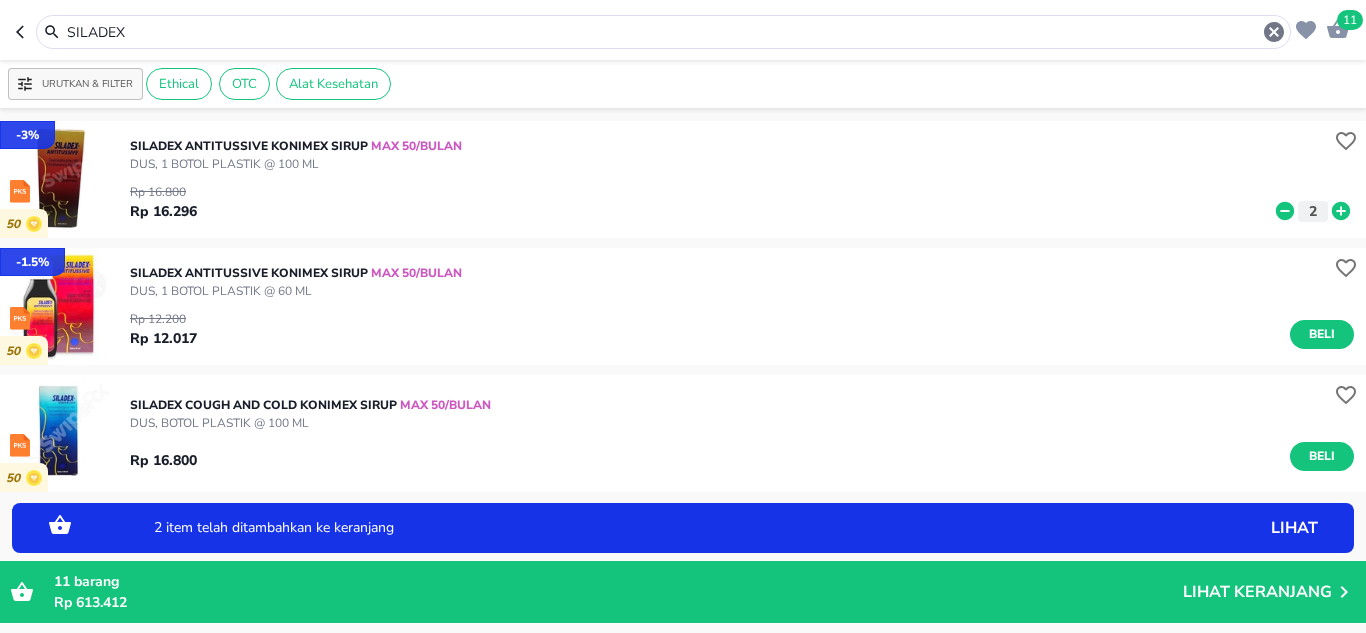 click 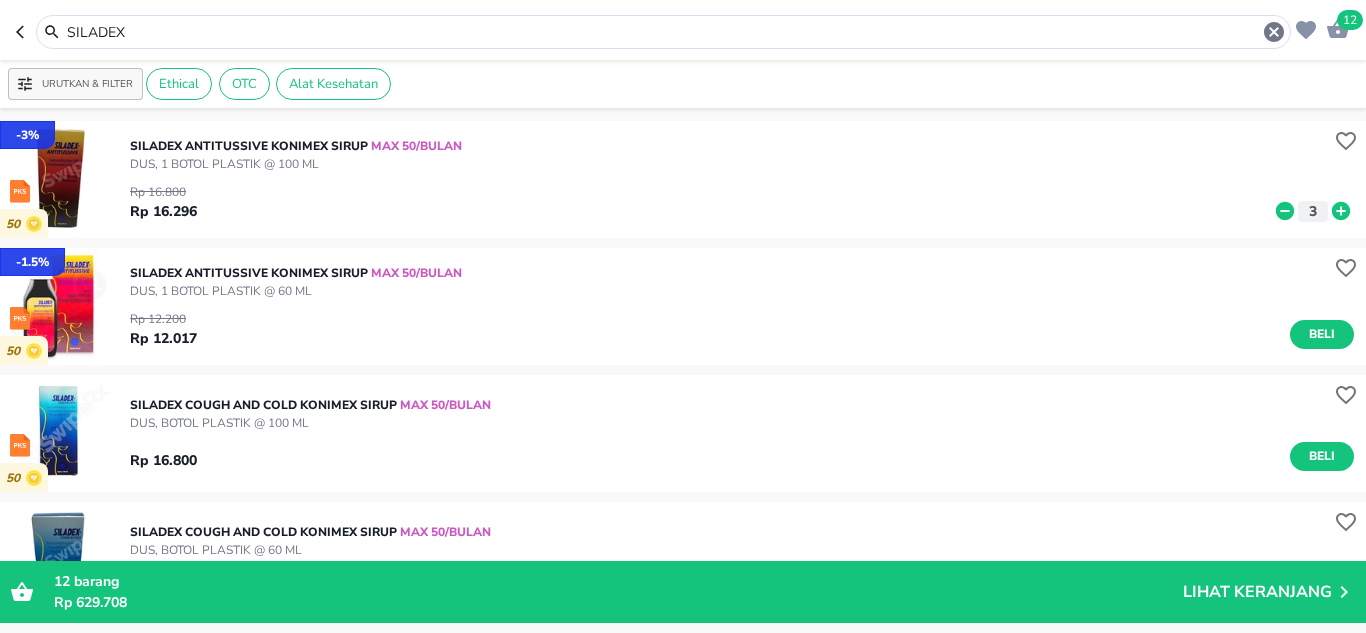 click on "SILADEX" at bounding box center (663, 32) 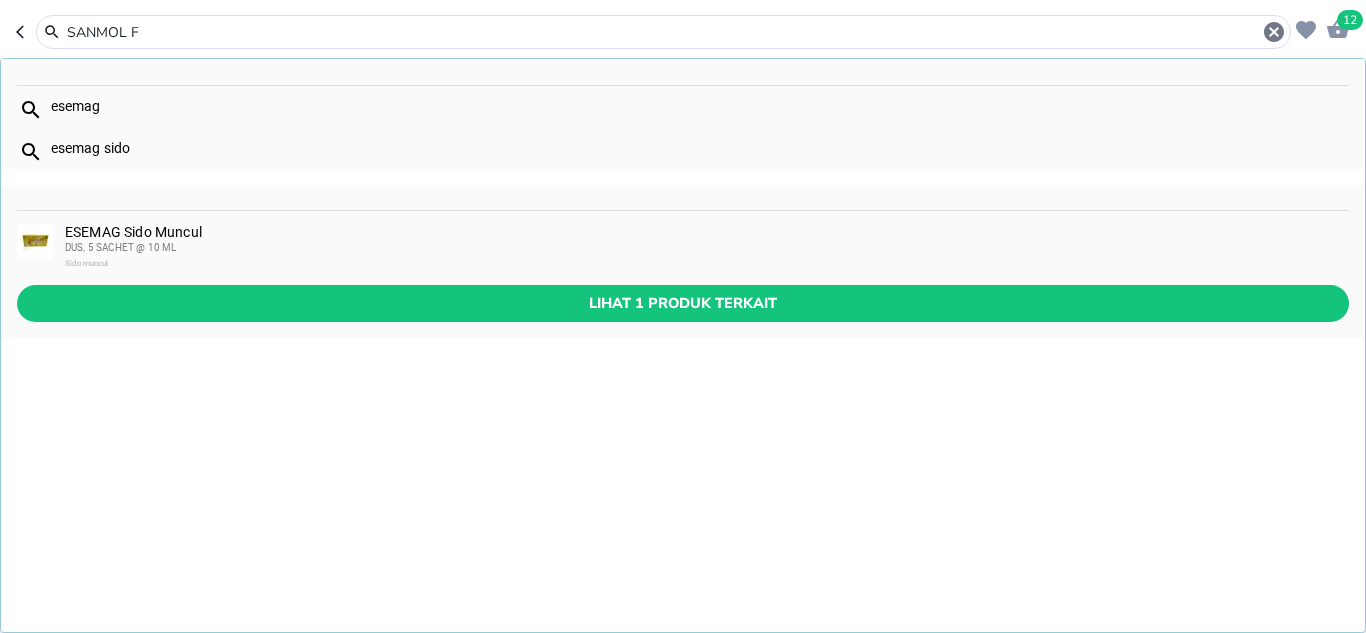 type on "SANMOL F" 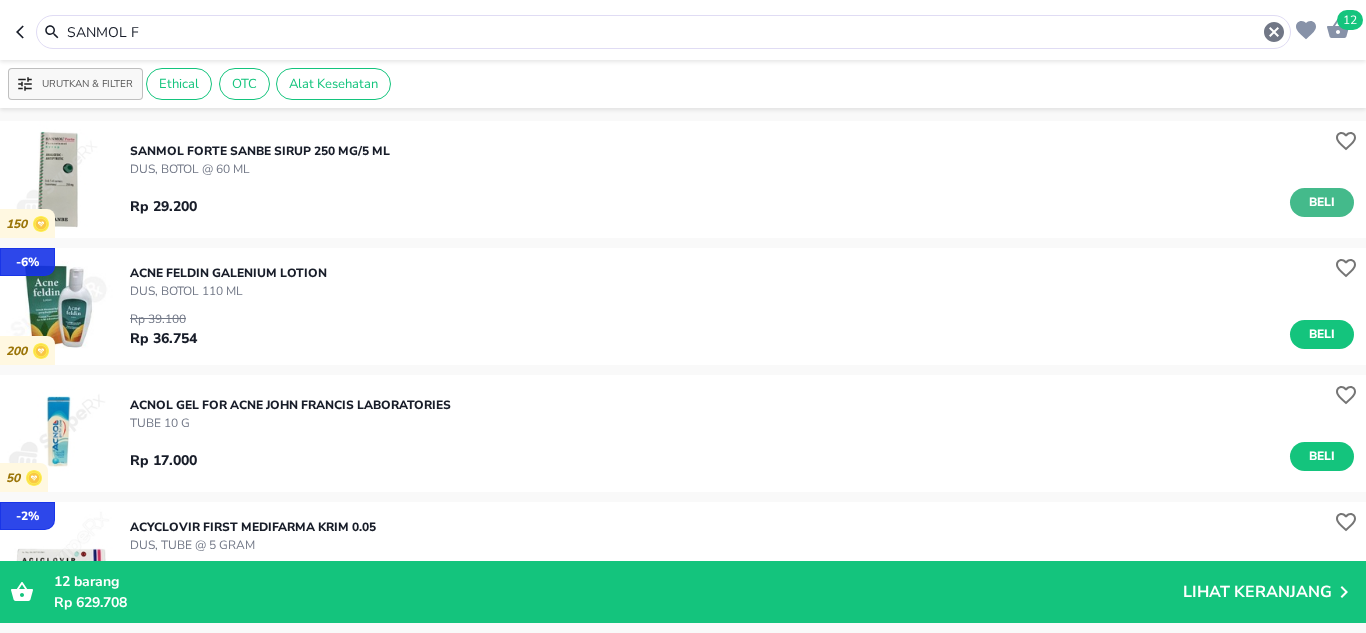 click on "Beli" at bounding box center [1322, 202] 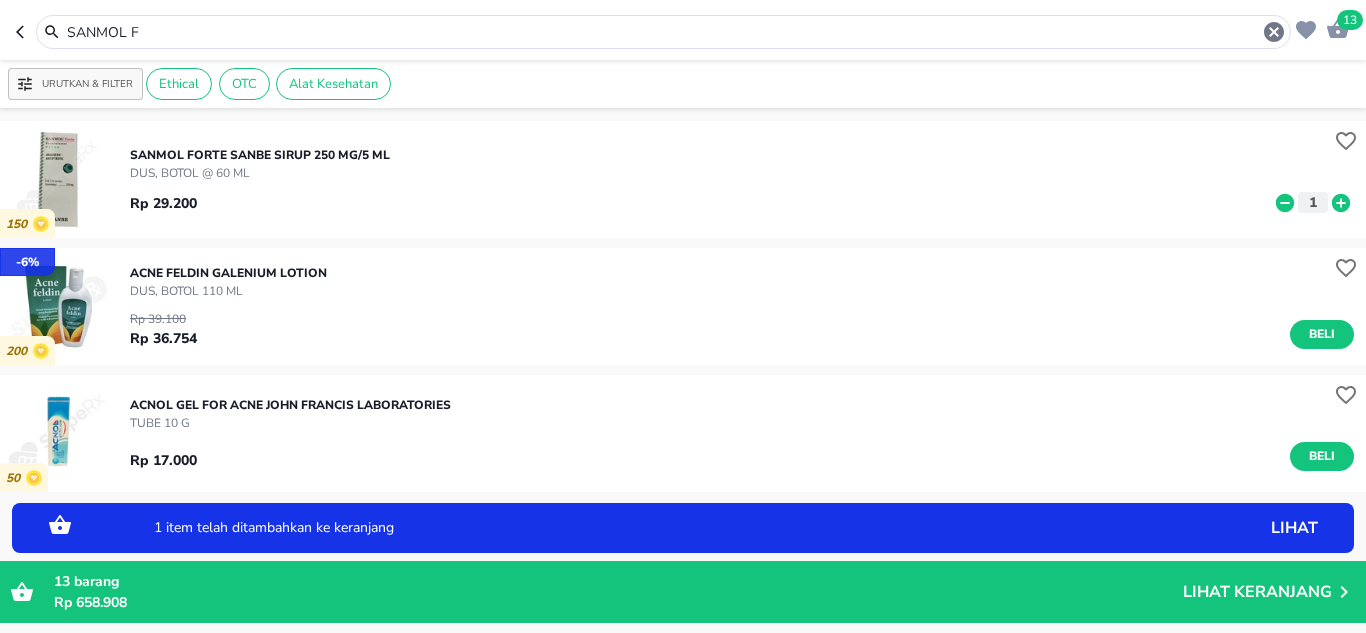 click 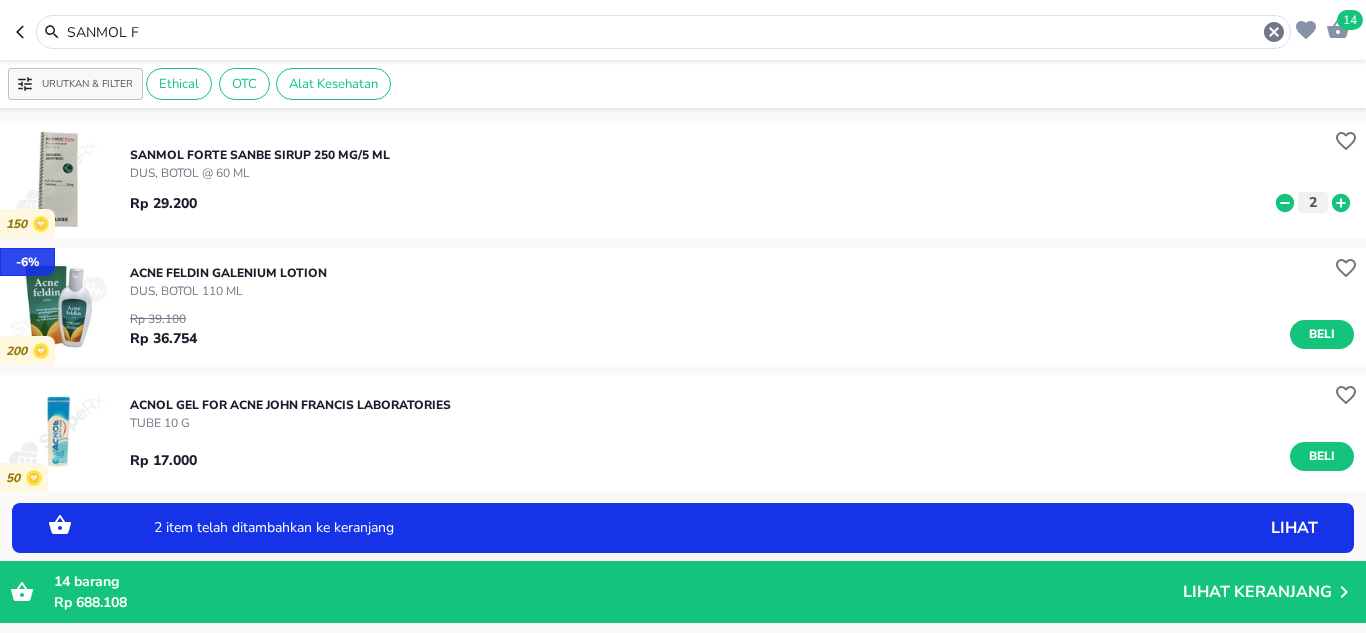 click 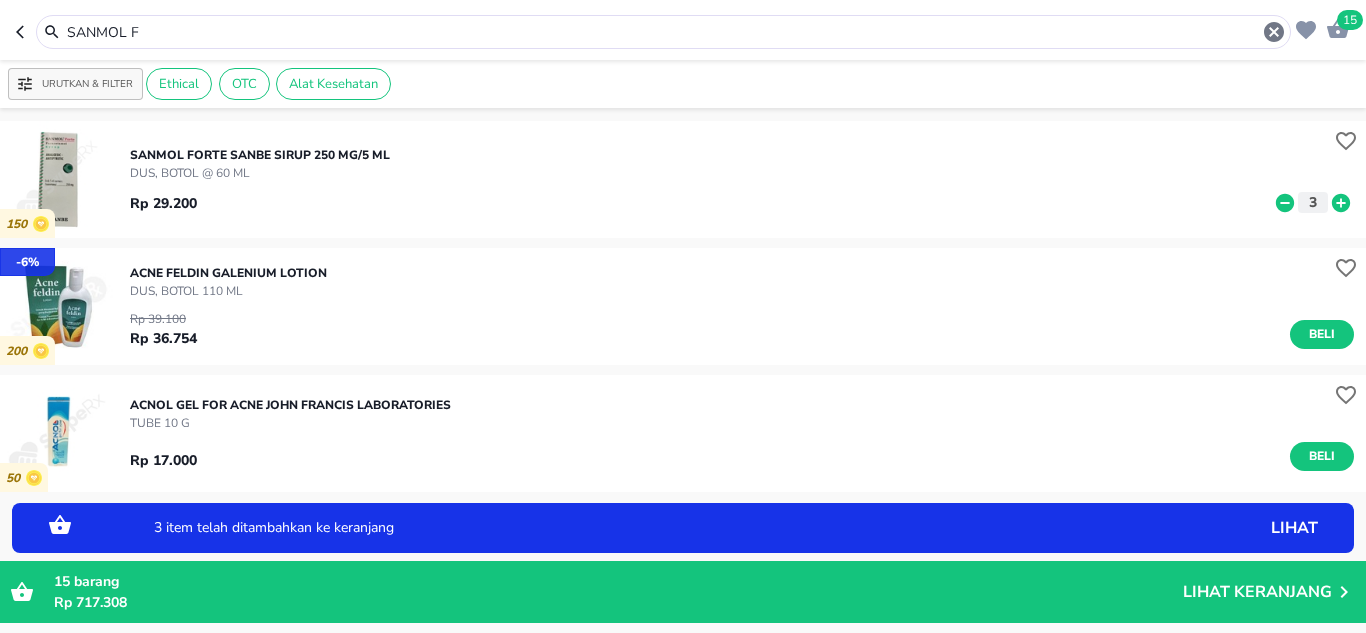 click 